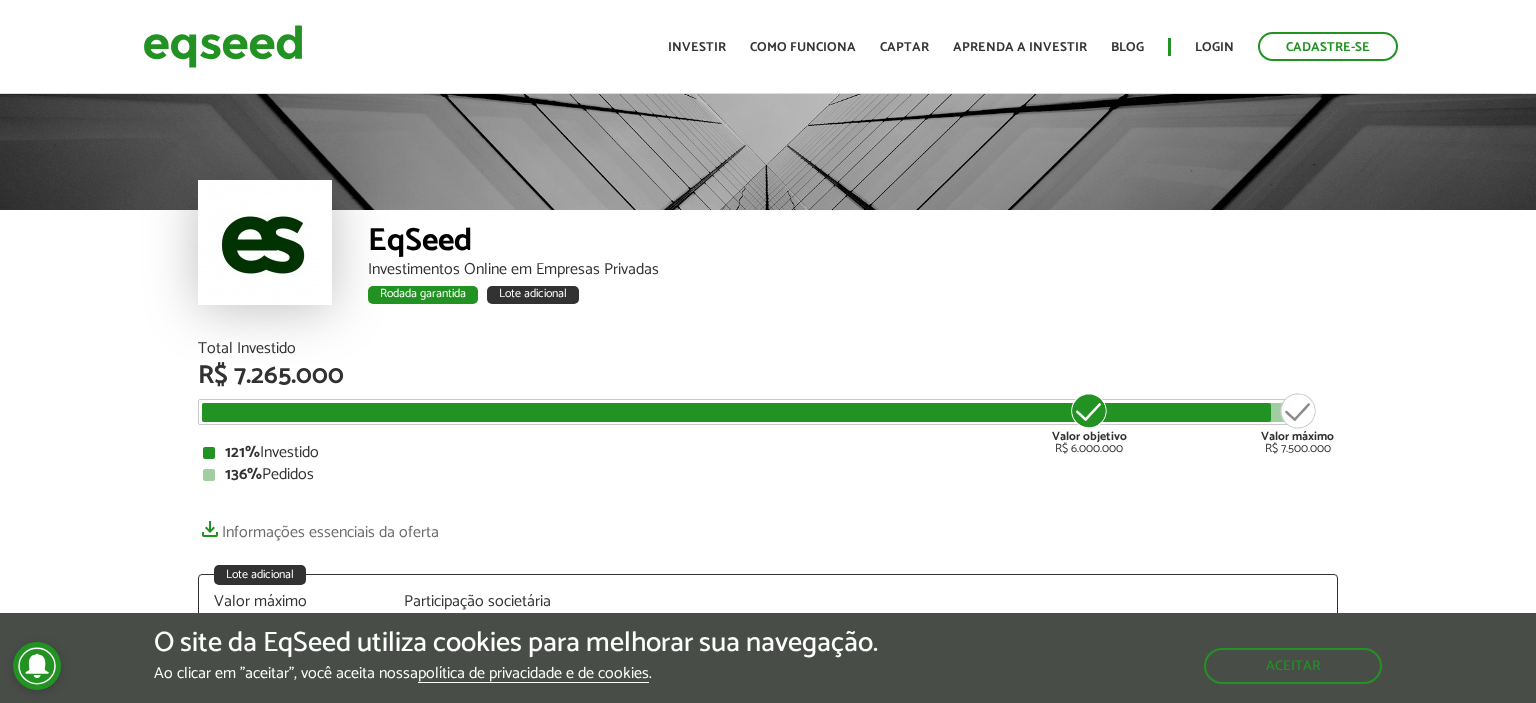 scroll, scrollTop: 0, scrollLeft: 0, axis: both 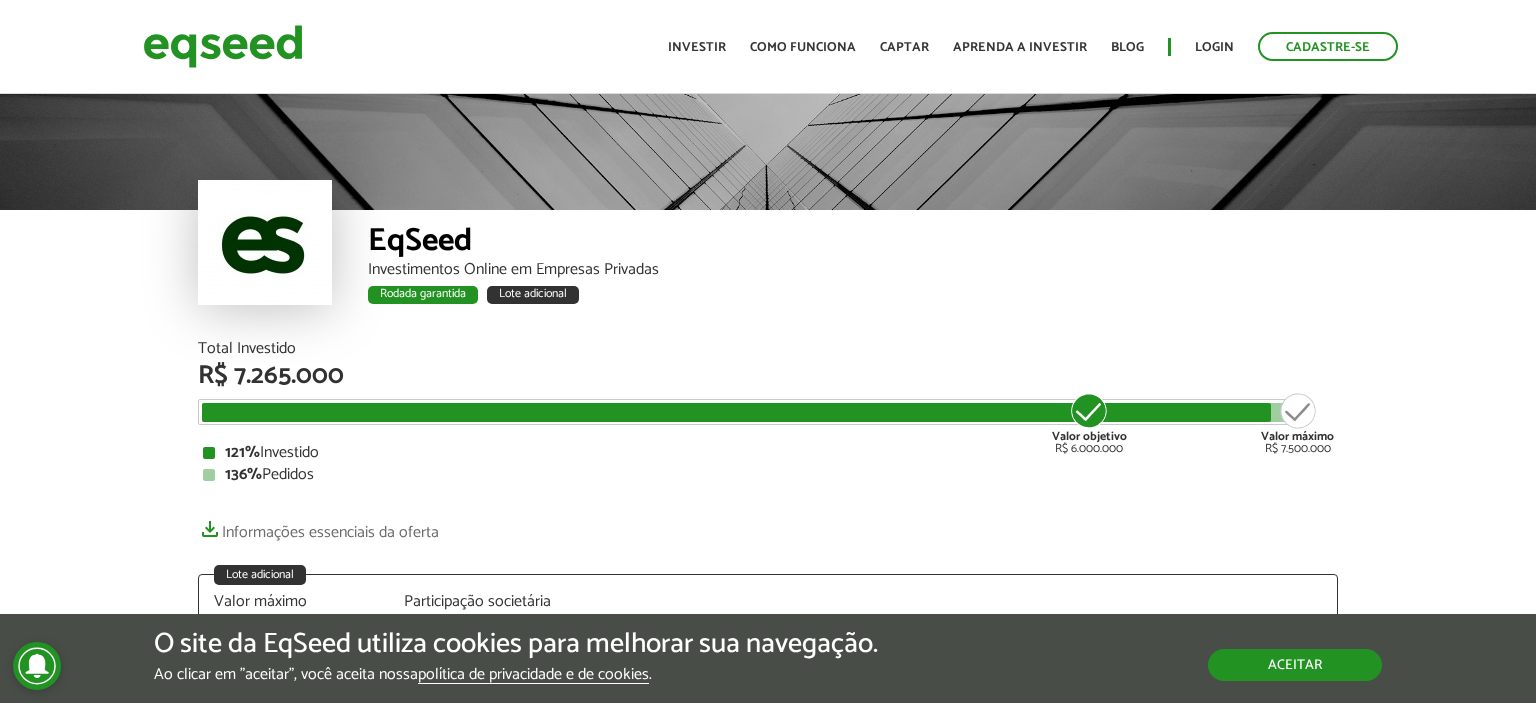 click on "Aceitar" at bounding box center (1295, 665) 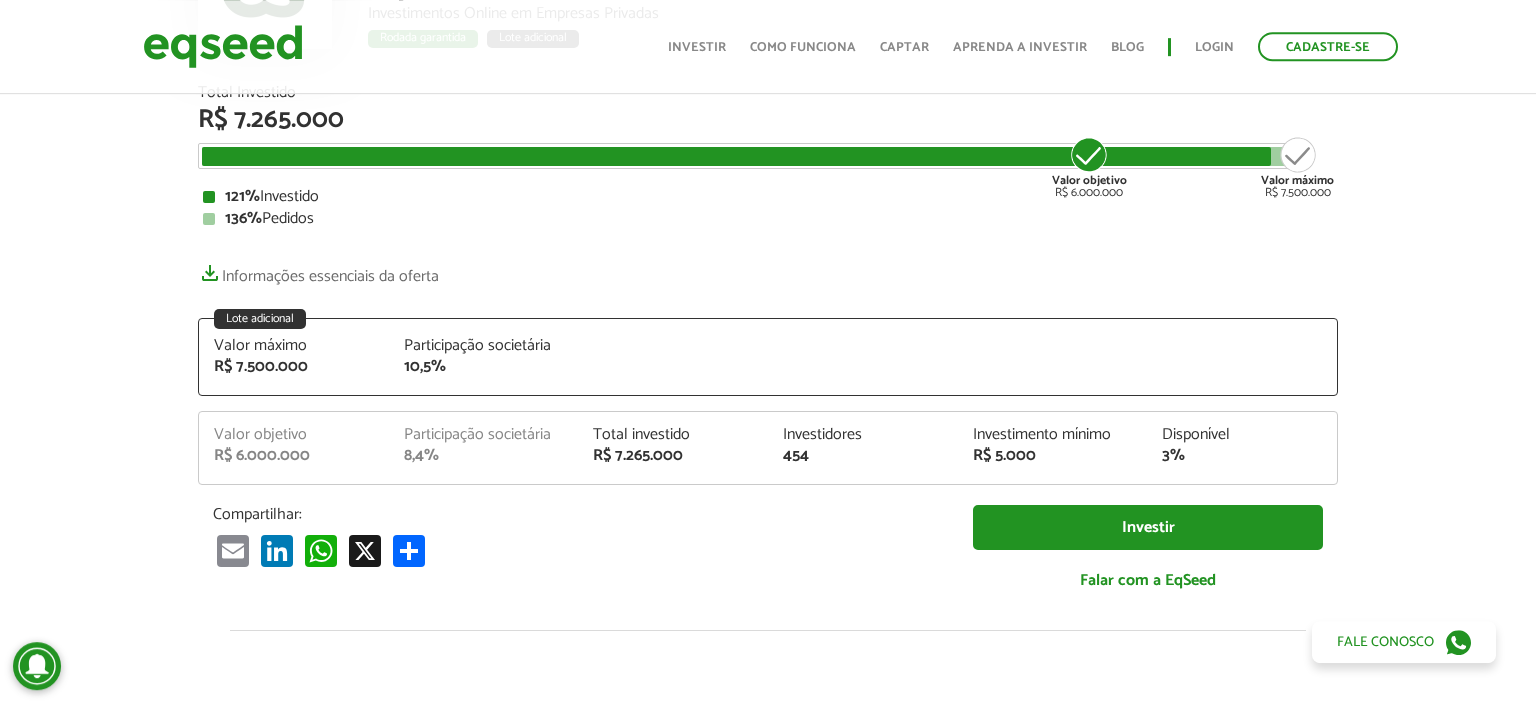 scroll, scrollTop: 256, scrollLeft: 0, axis: vertical 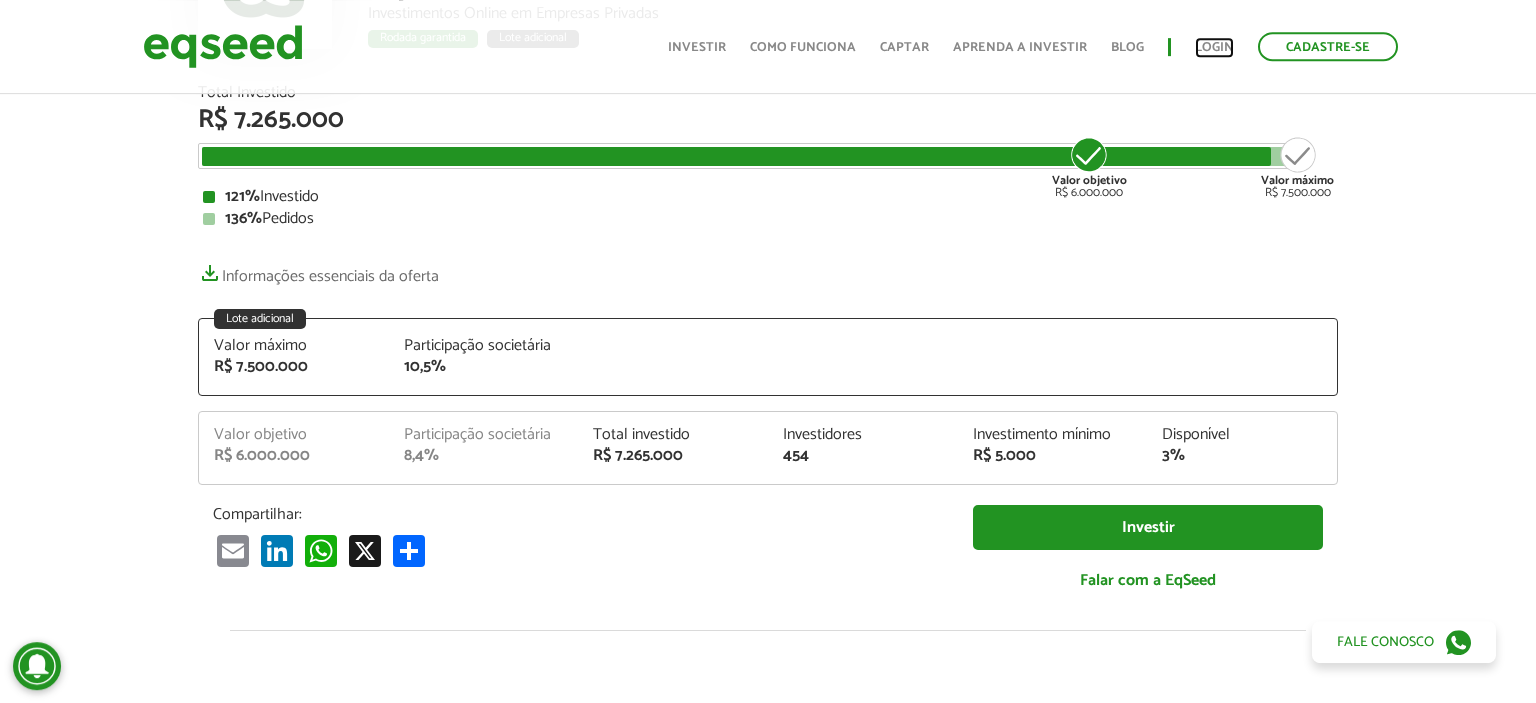 click on "Login" at bounding box center [1214, 47] 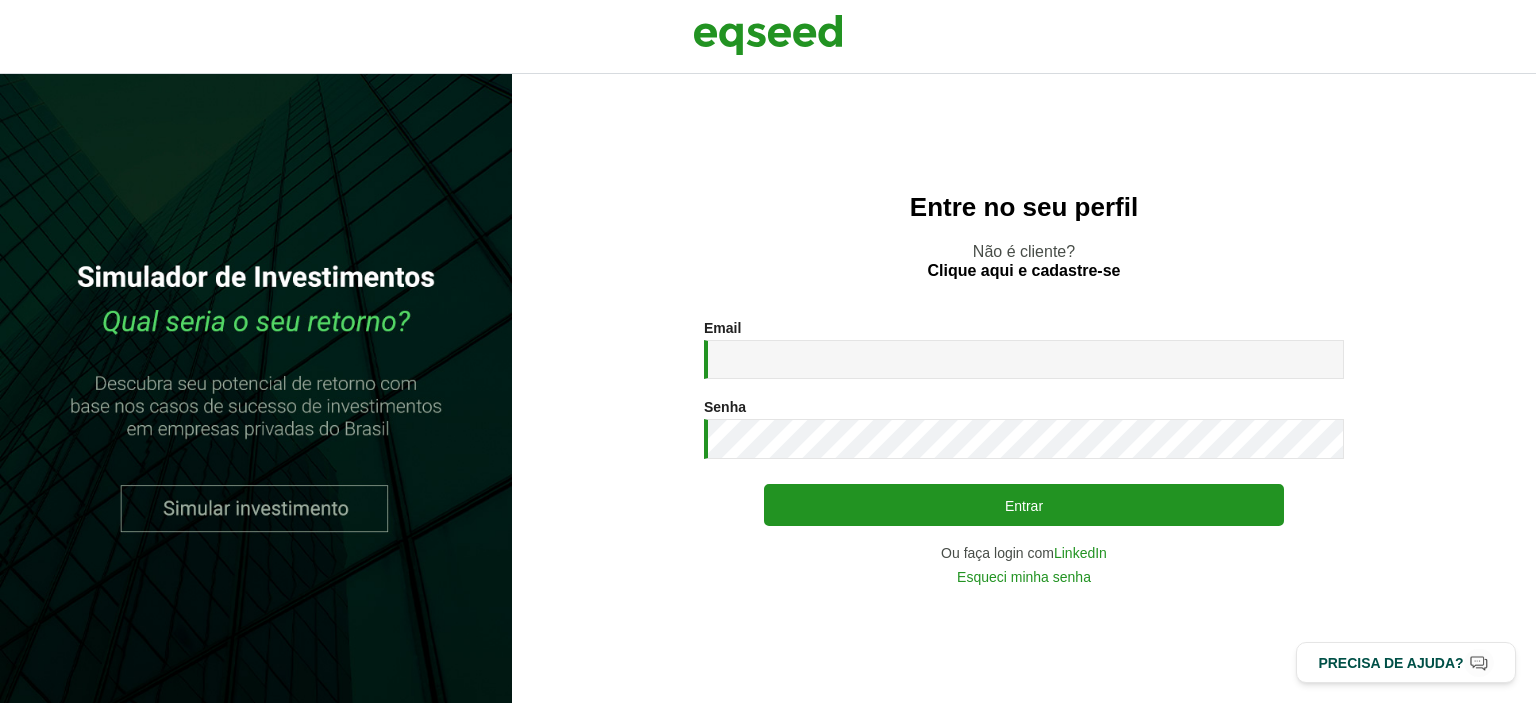 scroll, scrollTop: 0, scrollLeft: 0, axis: both 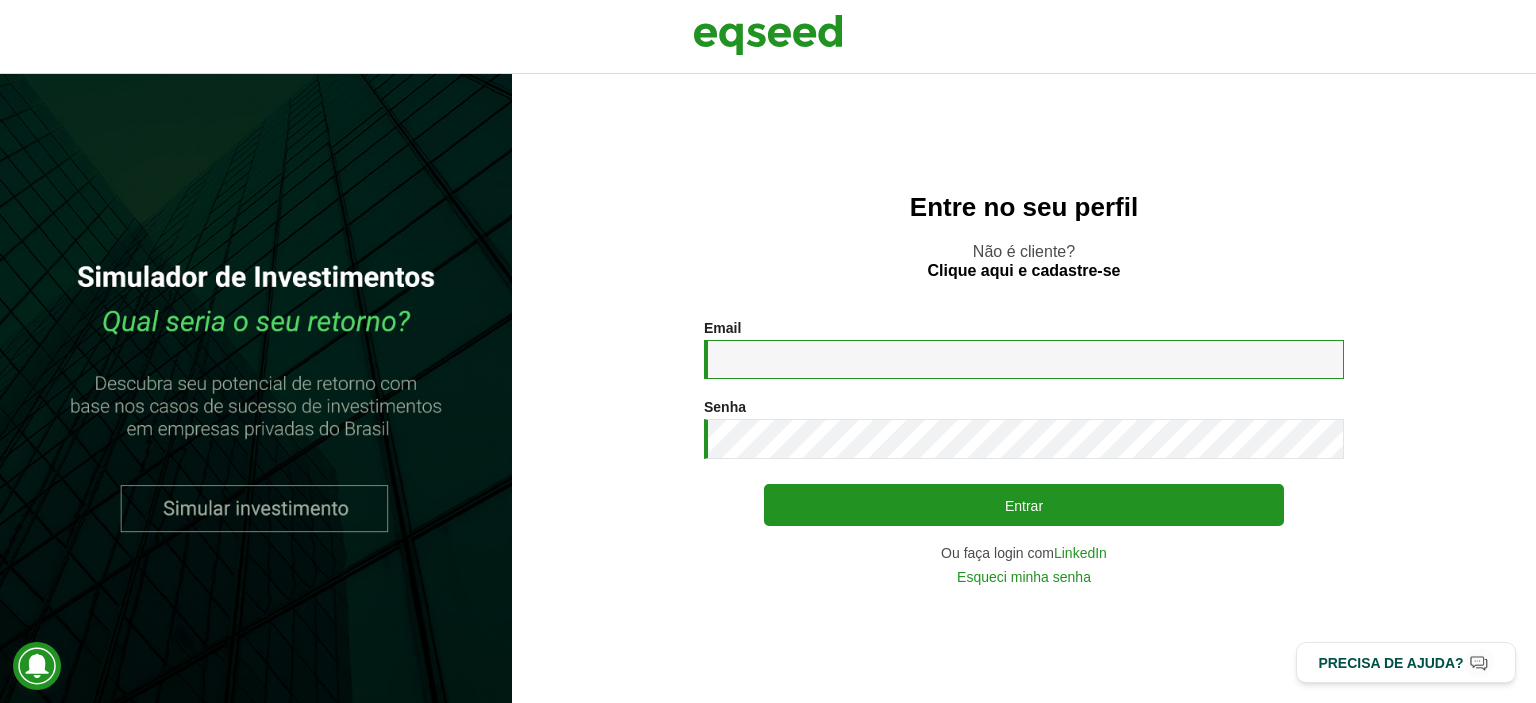 click on "Email  *" at bounding box center (1024, 359) 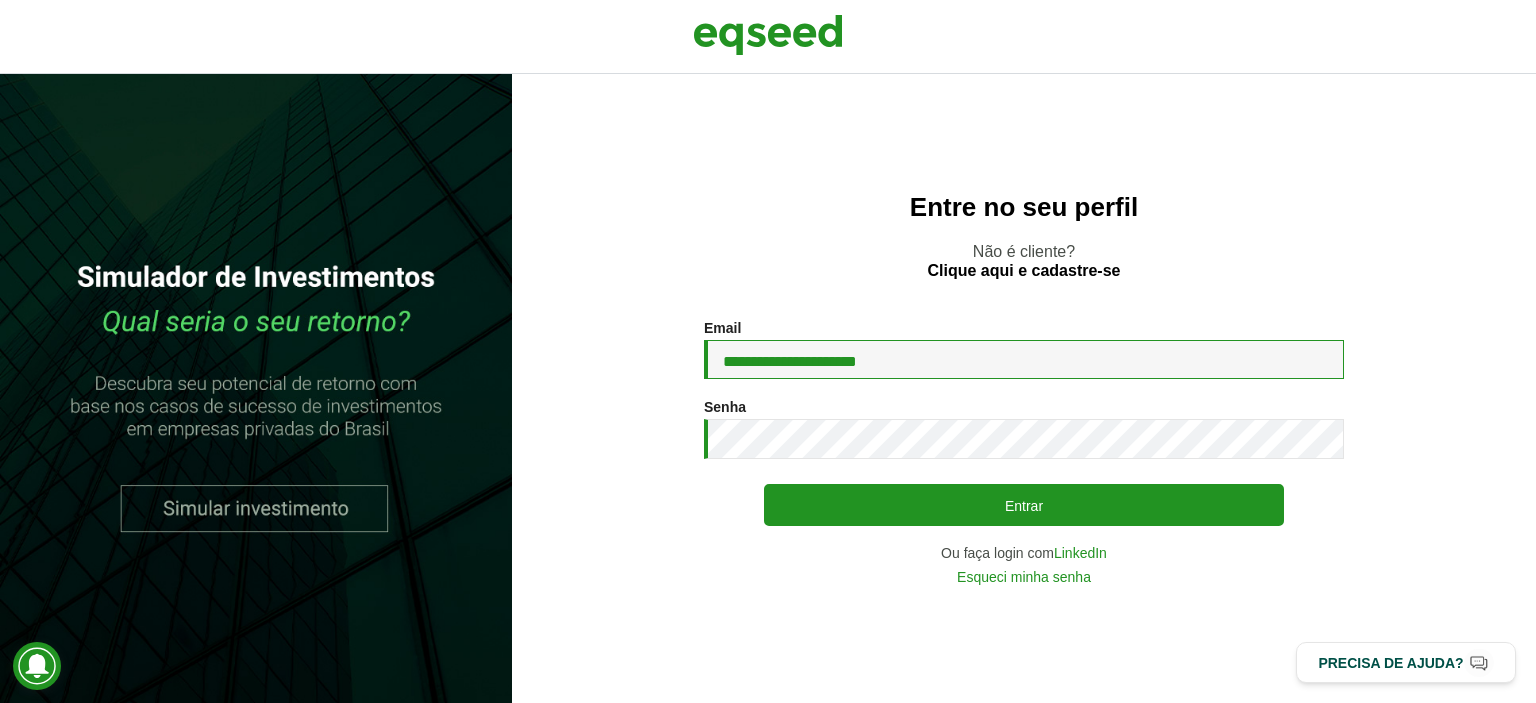 type on "**********" 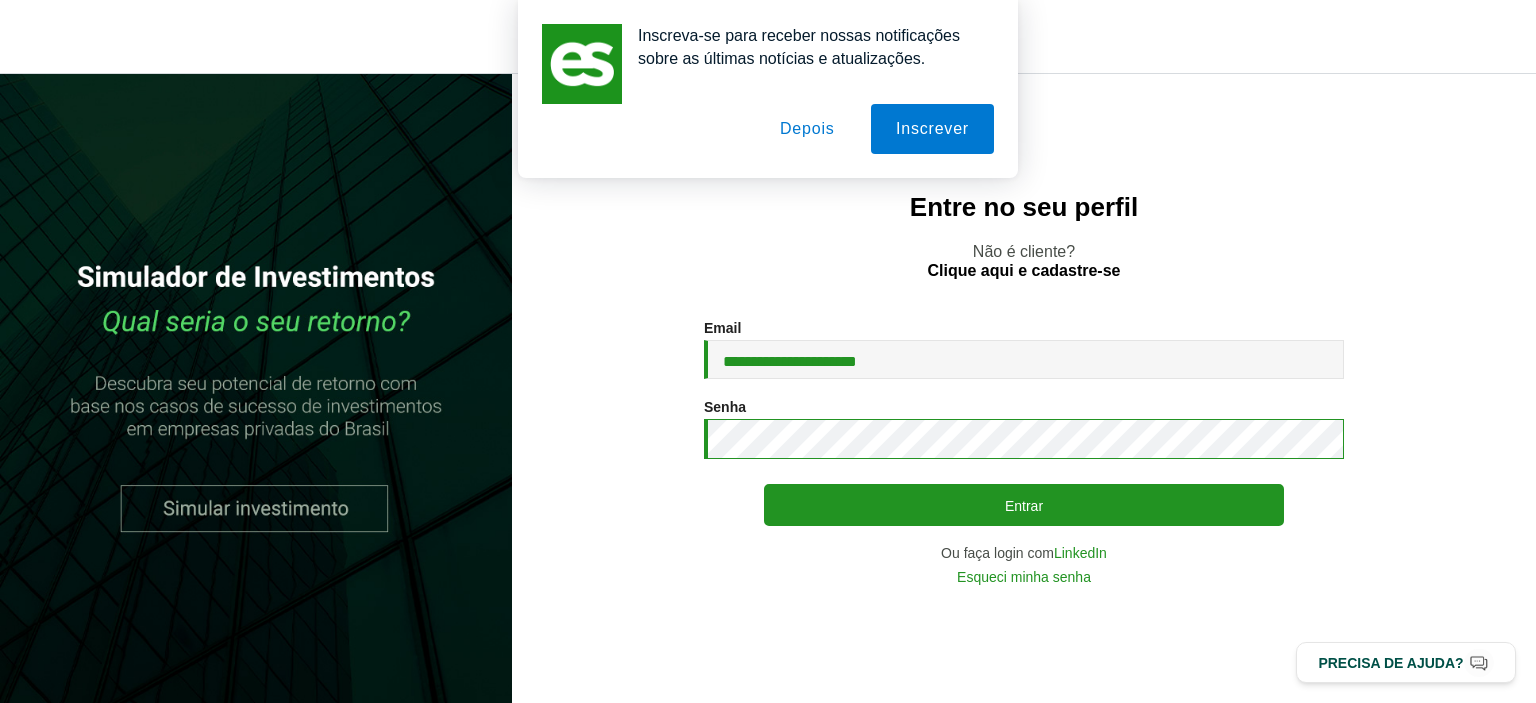 click on "Entrar" at bounding box center (1024, 505) 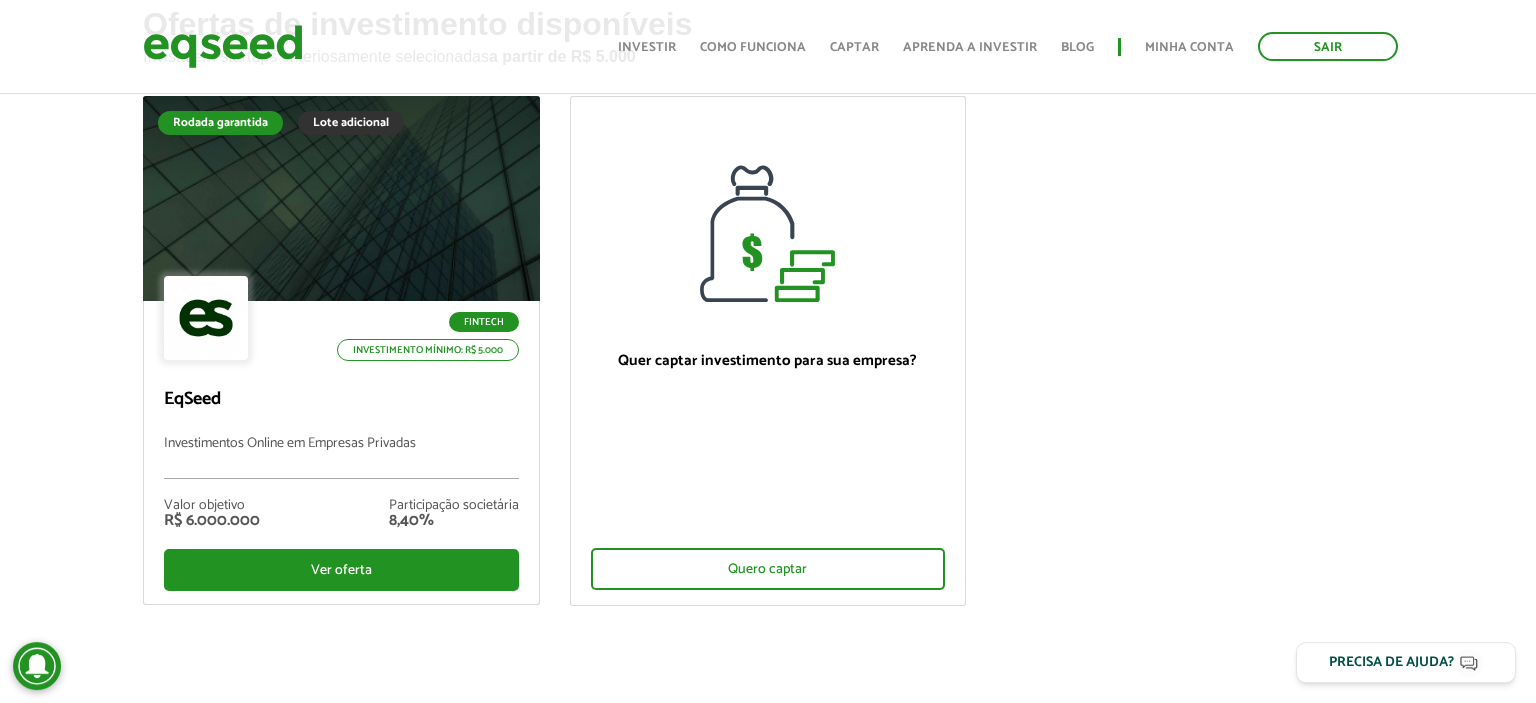 scroll, scrollTop: 144, scrollLeft: 0, axis: vertical 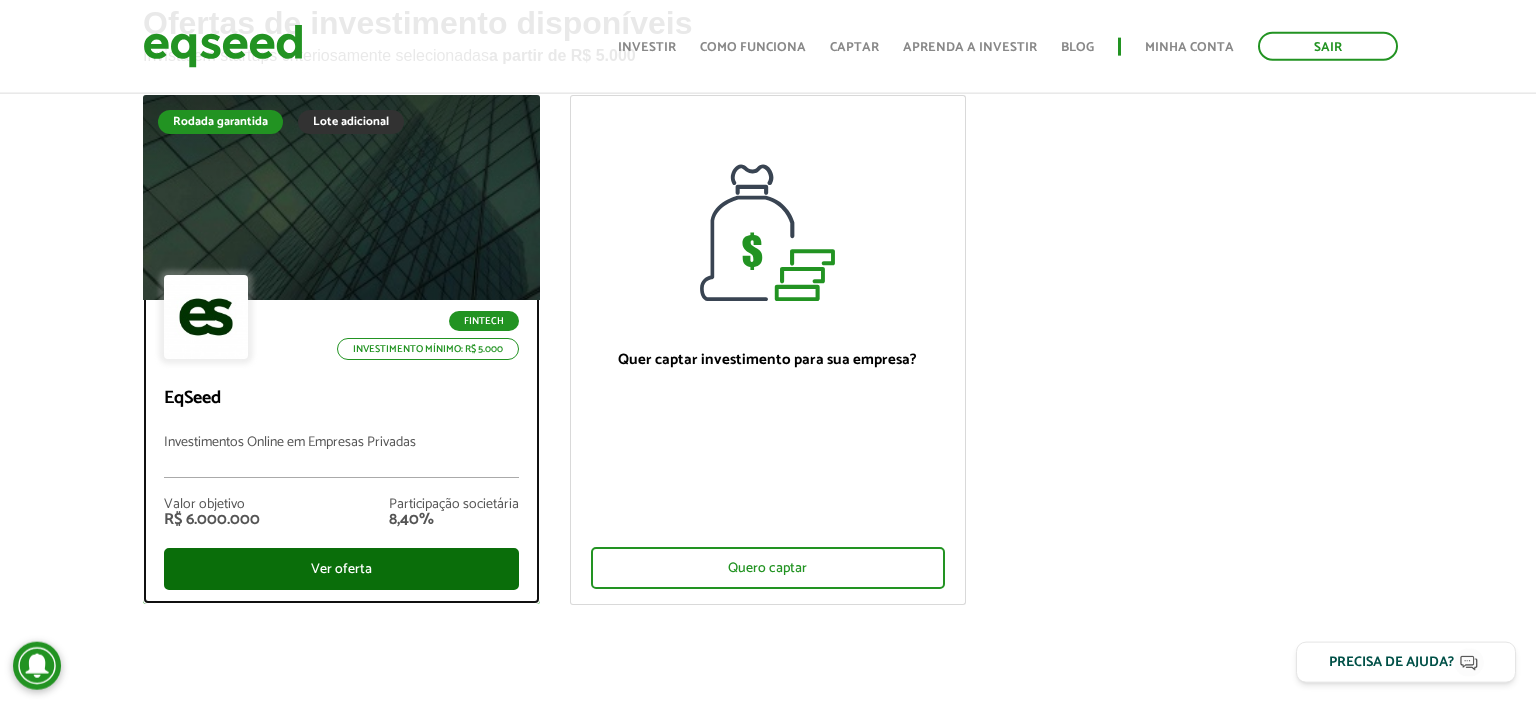 click on "Ver oferta" at bounding box center (341, 569) 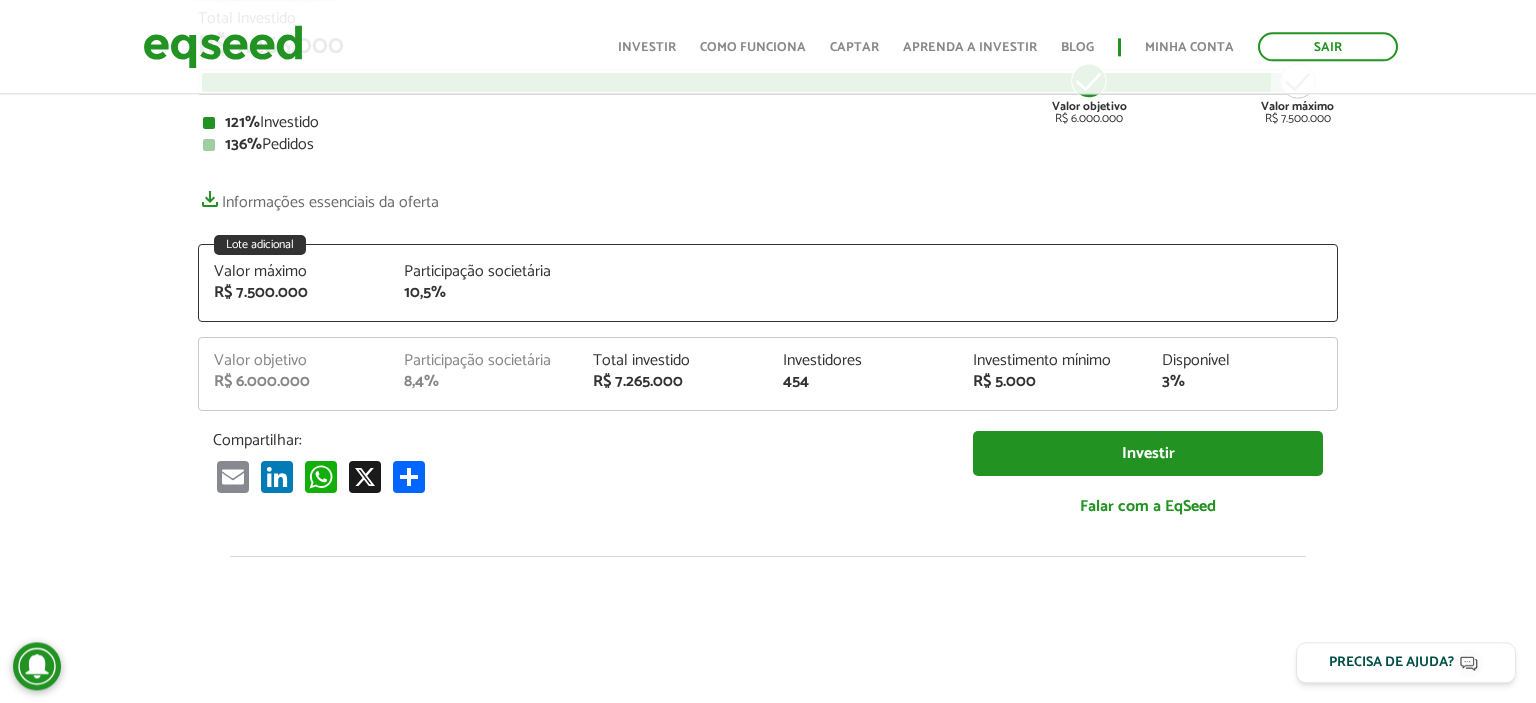 scroll, scrollTop: 331, scrollLeft: 0, axis: vertical 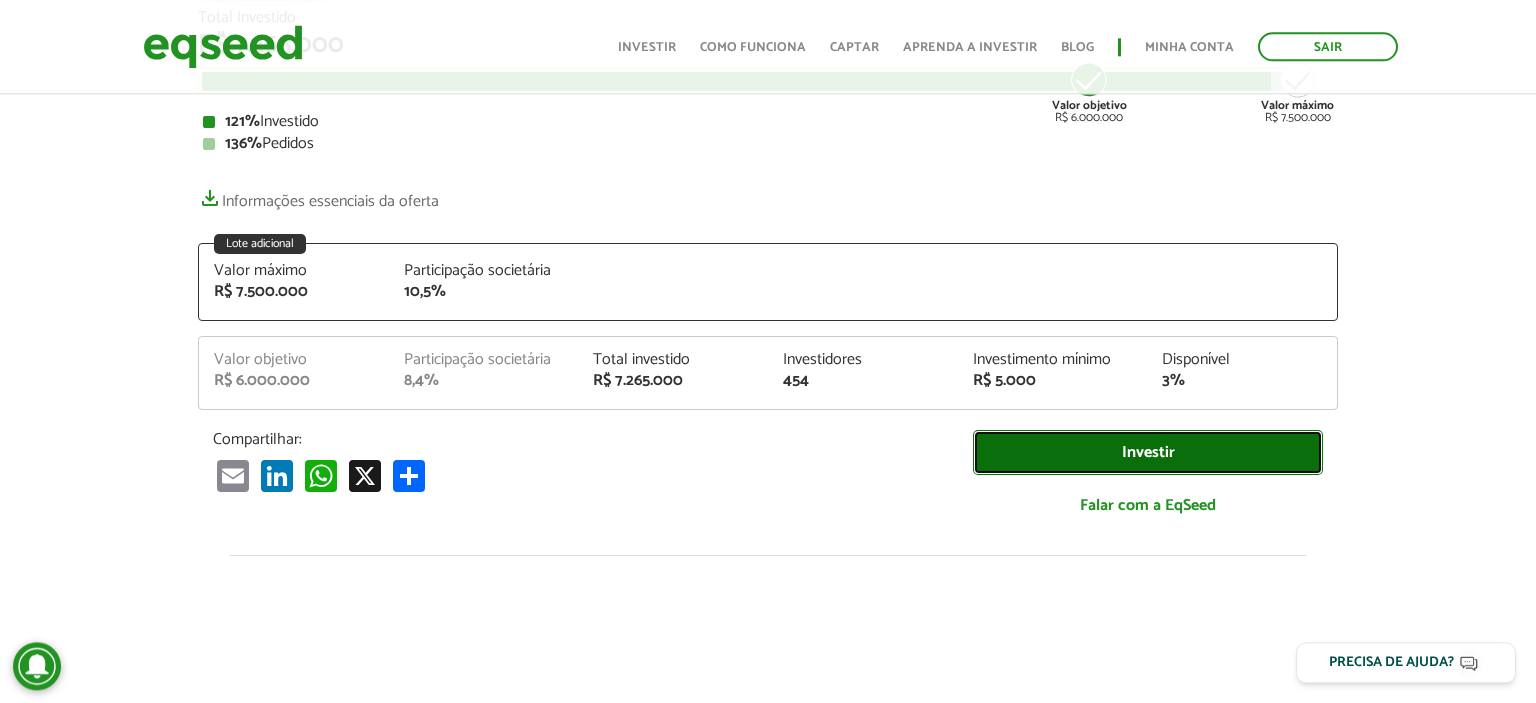 click on "Investir" at bounding box center [1148, 452] 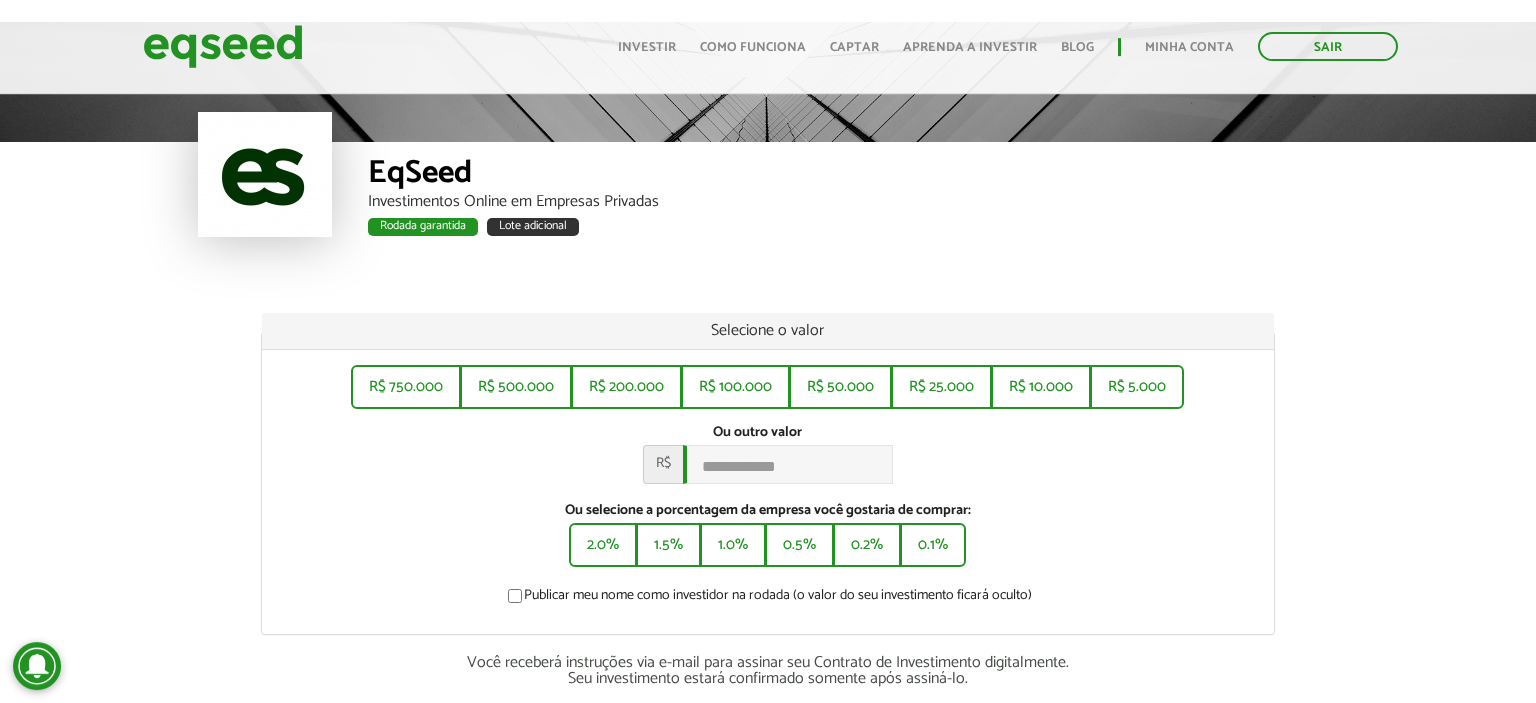 scroll, scrollTop: 92, scrollLeft: 0, axis: vertical 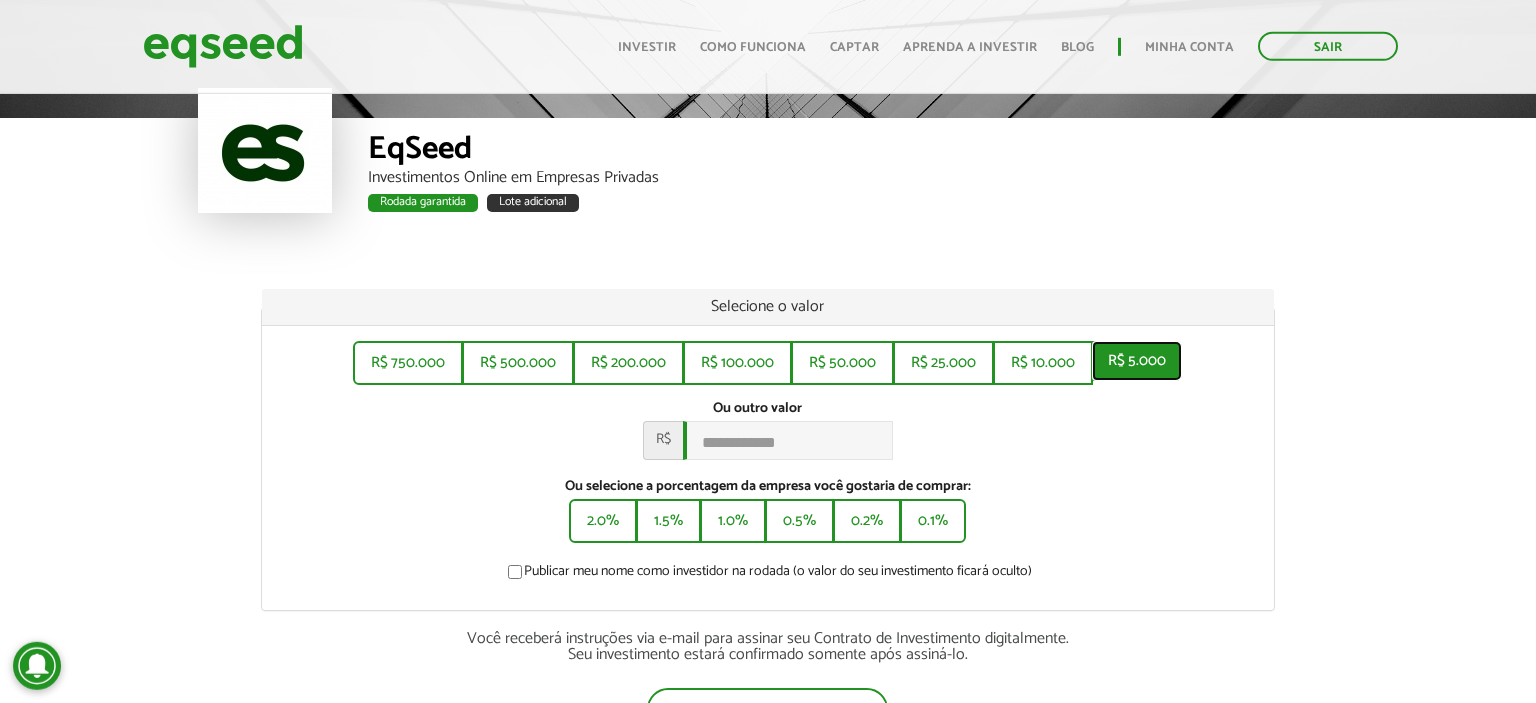 click on "R$ 5.000" at bounding box center (1137, 361) 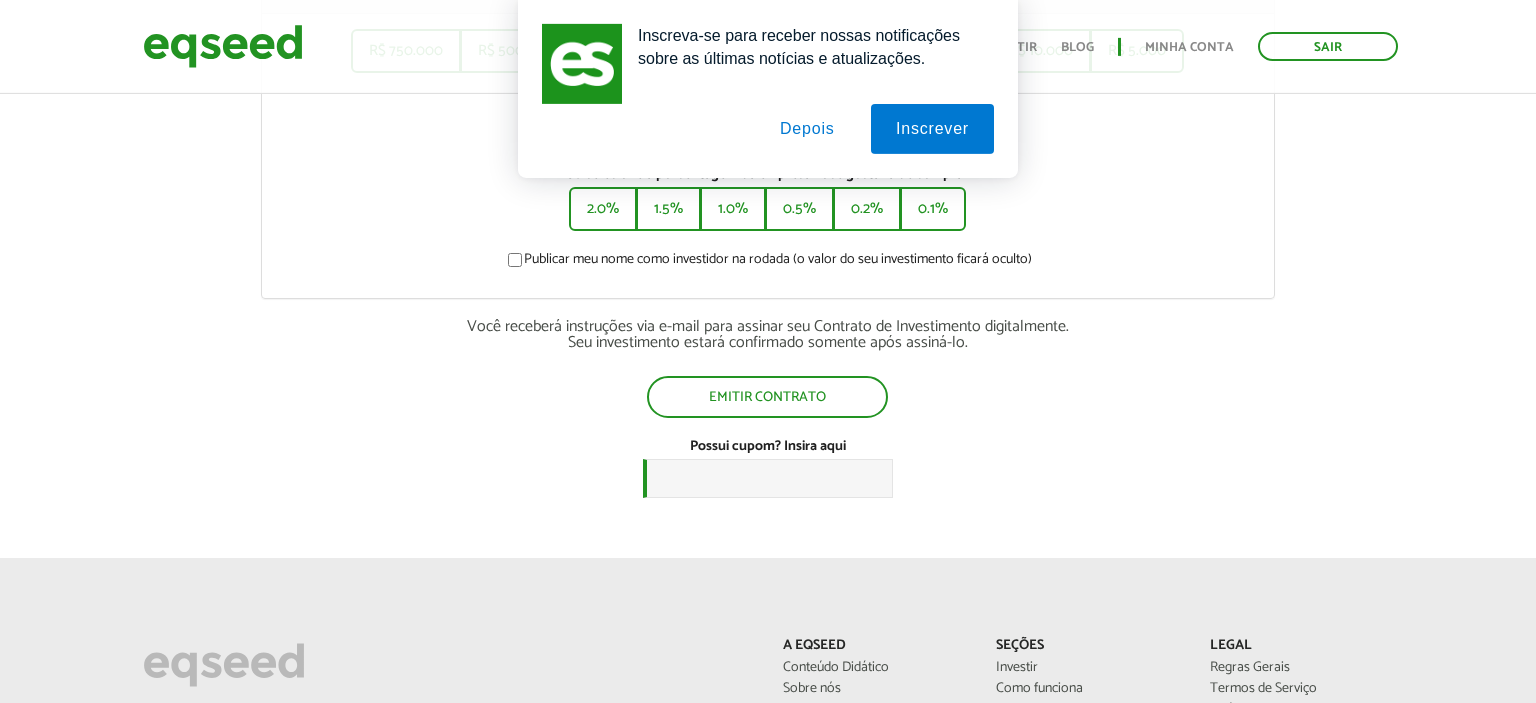scroll, scrollTop: 405, scrollLeft: 0, axis: vertical 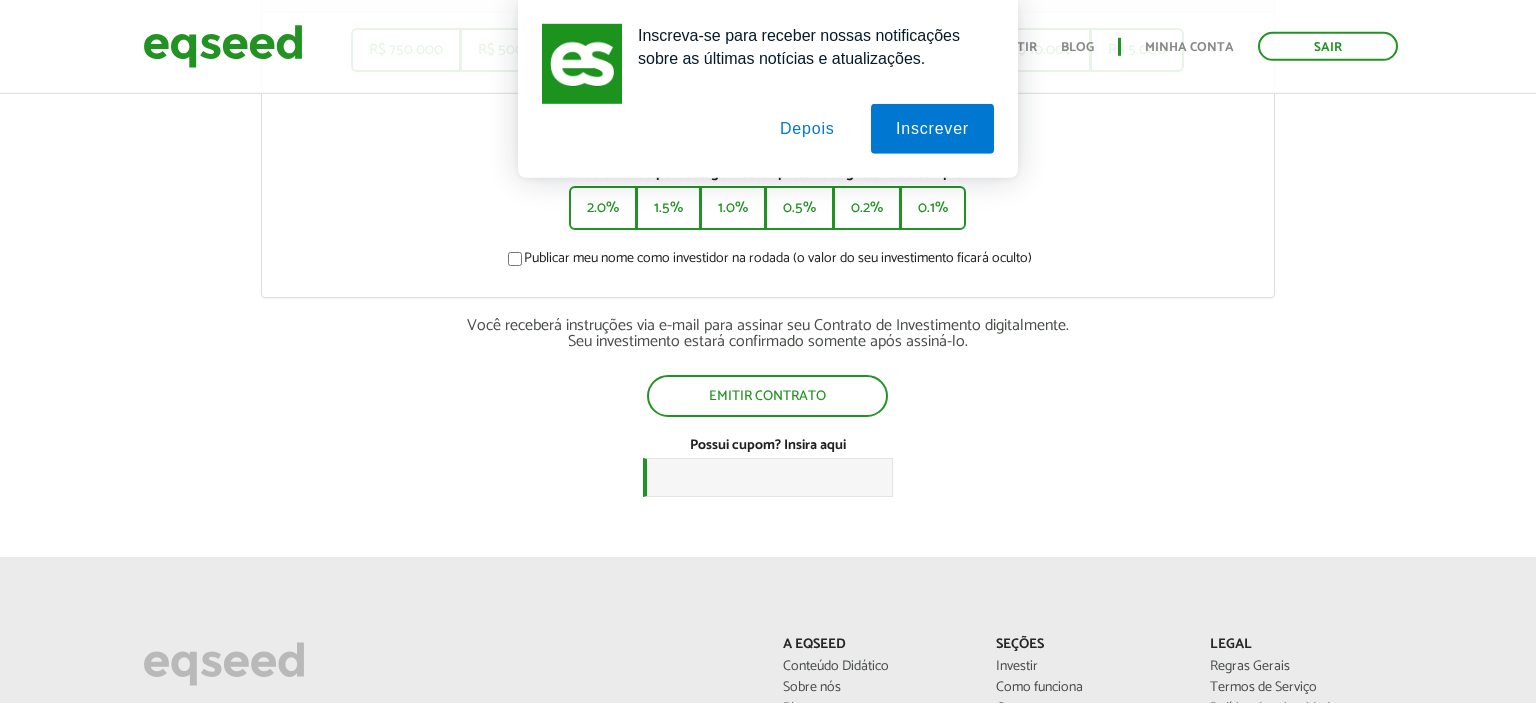 click on "Depois" at bounding box center [807, 129] 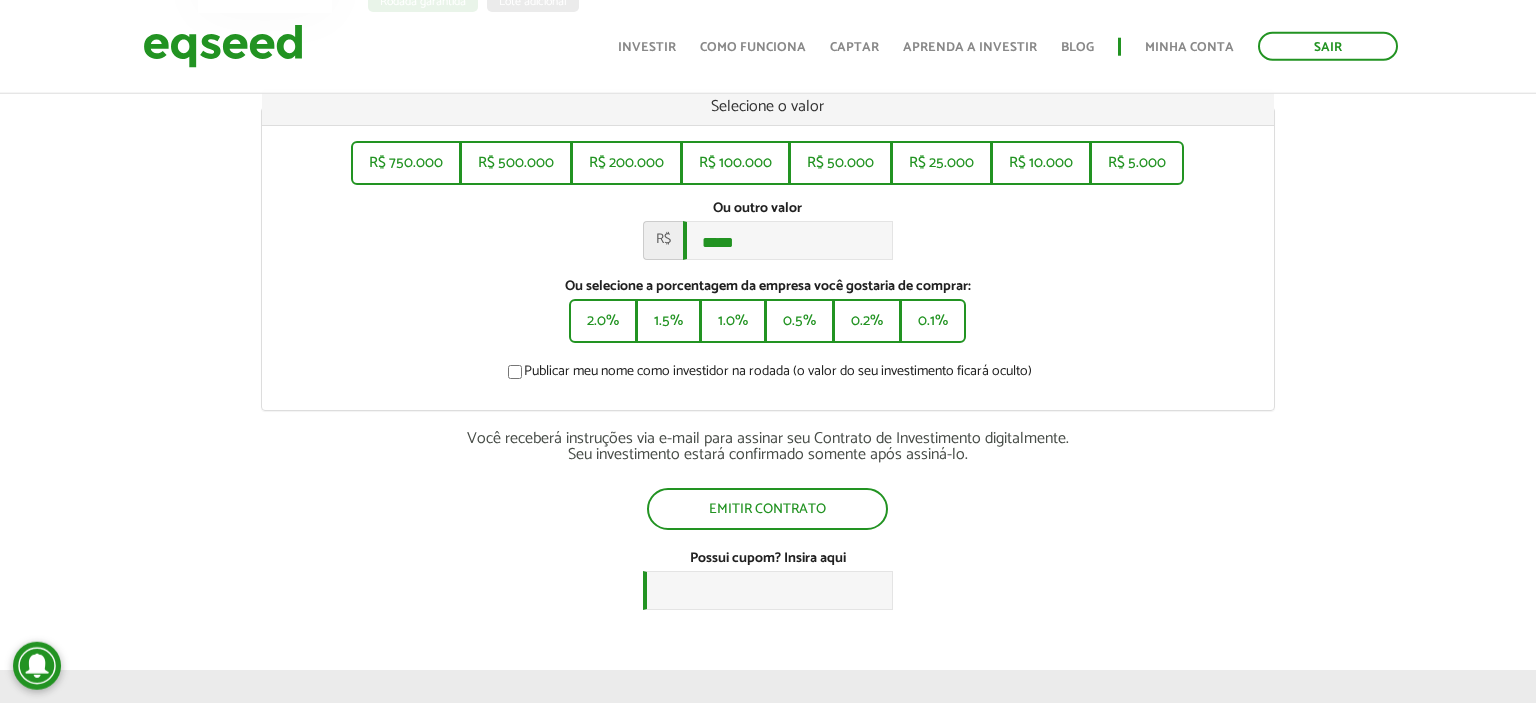 scroll, scrollTop: 290, scrollLeft: 0, axis: vertical 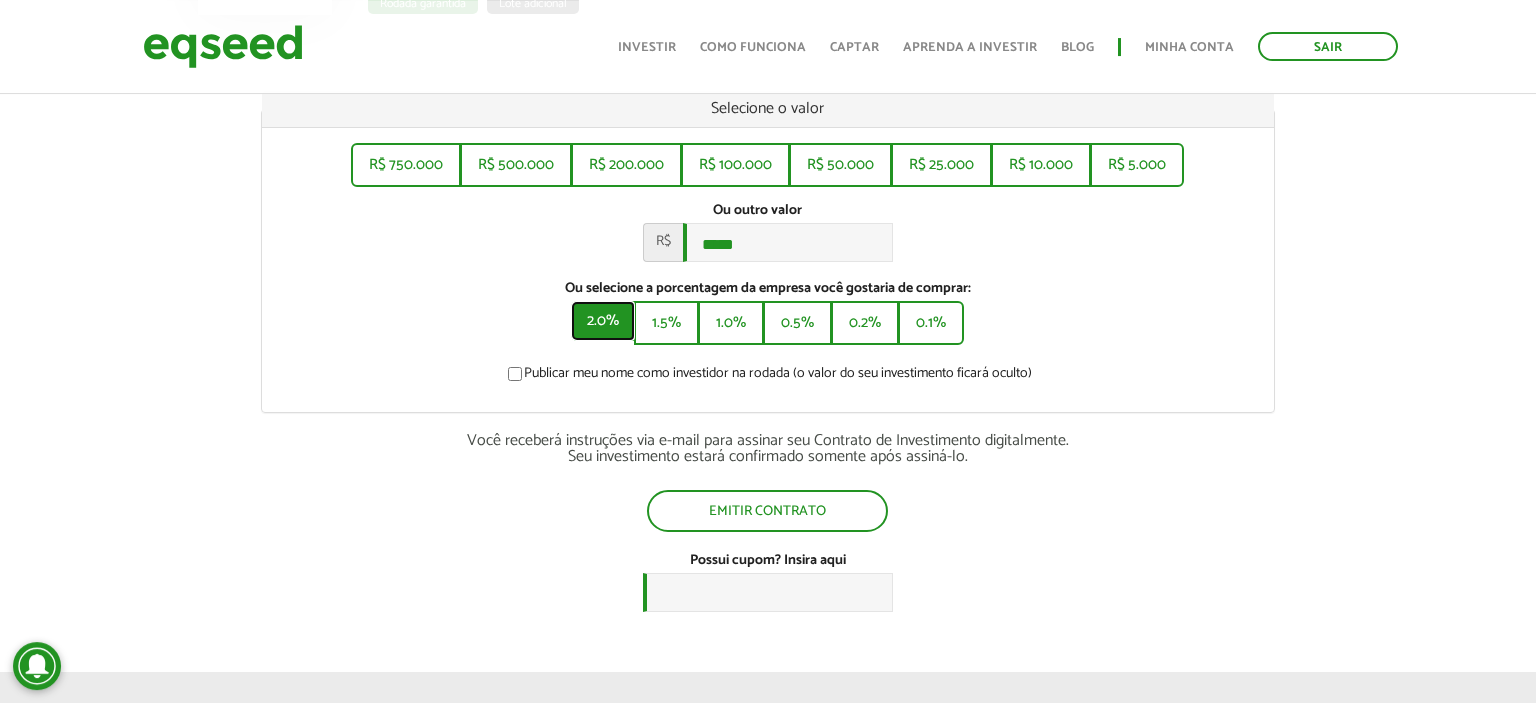click on "2.0%" at bounding box center (603, 321) 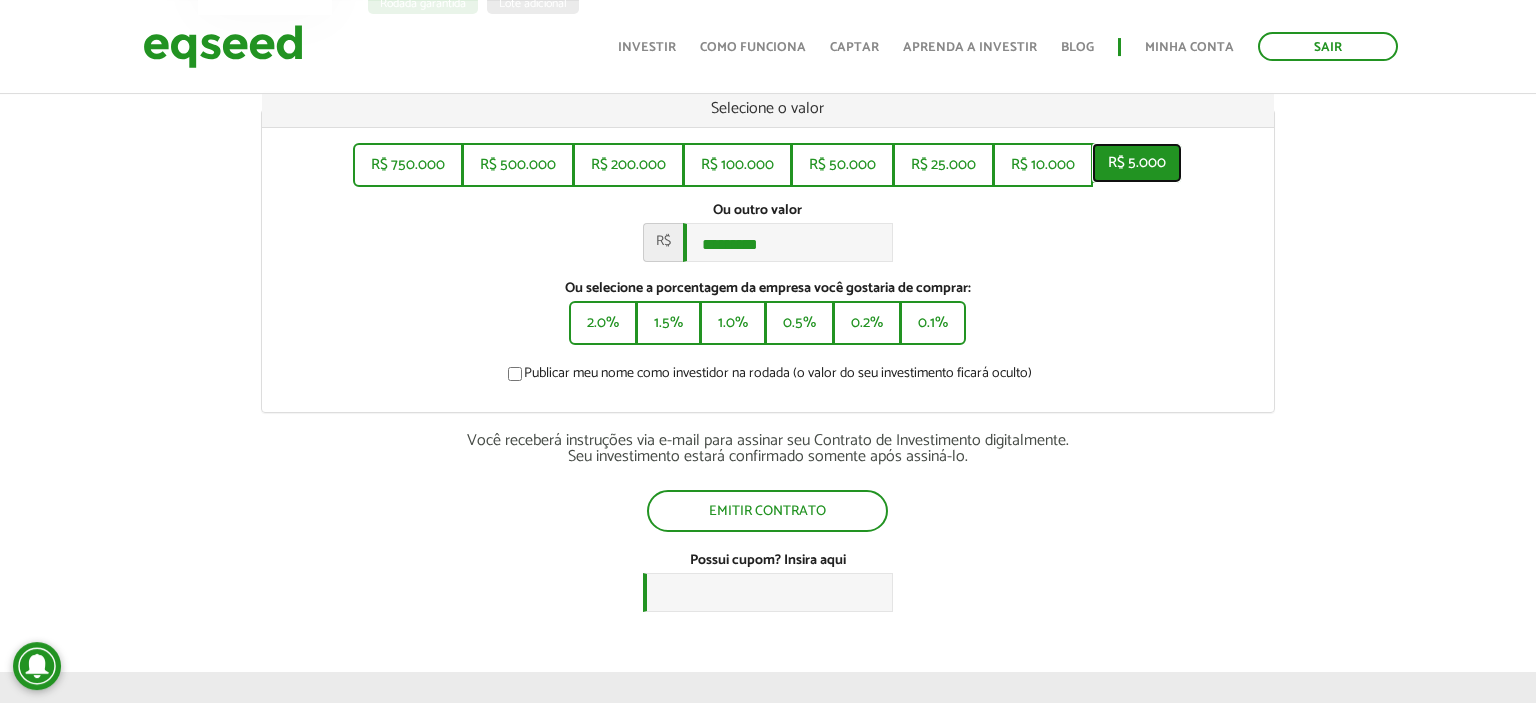 click on "R$ 5.000" at bounding box center [1137, 163] 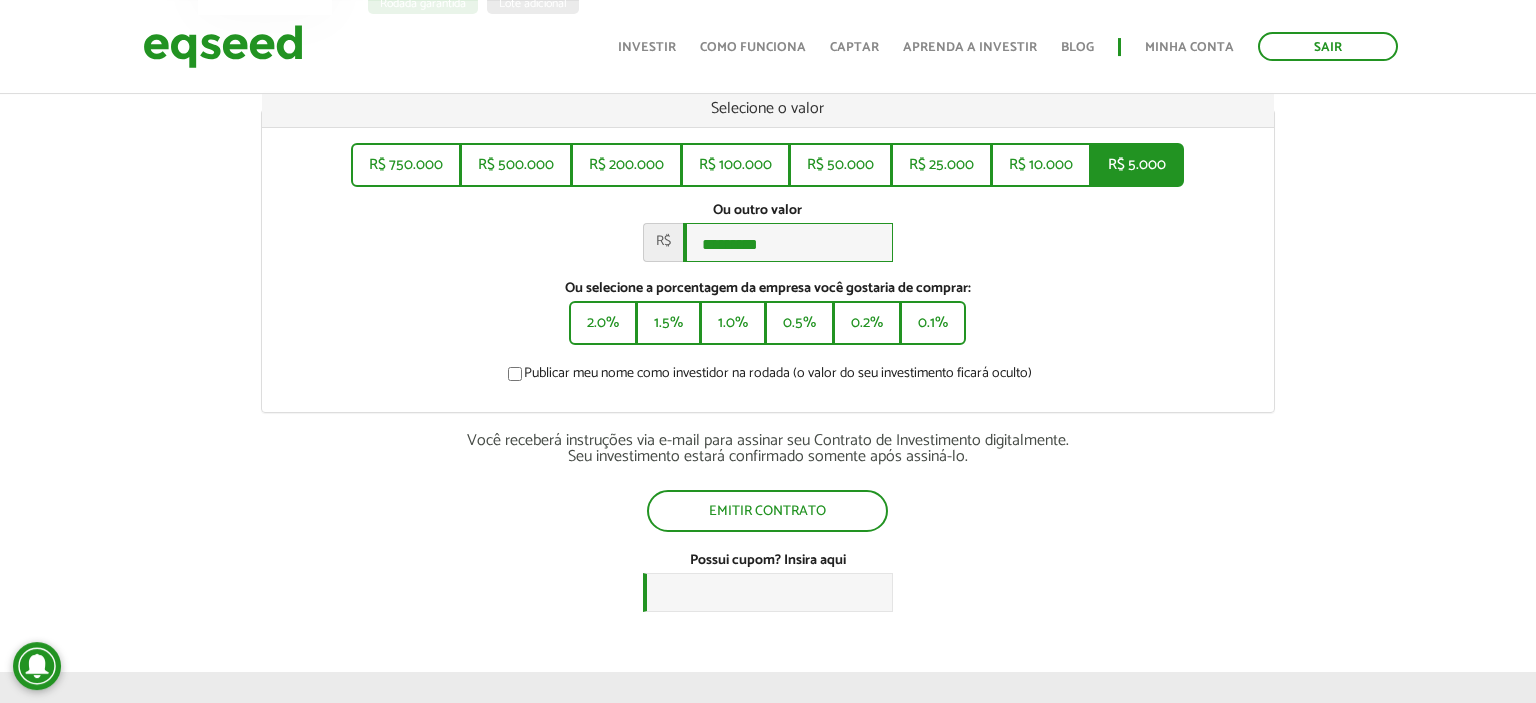 type on "*****" 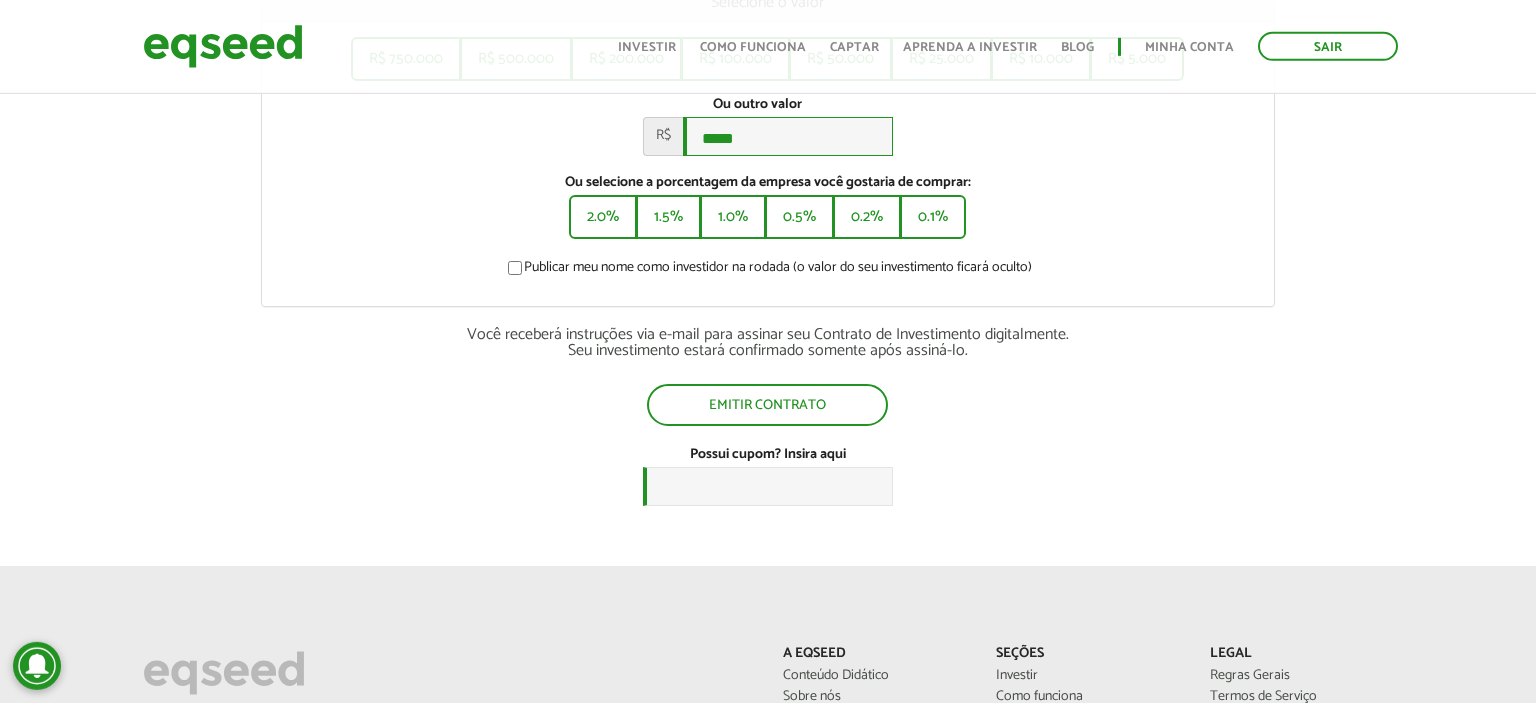 scroll, scrollTop: 410, scrollLeft: 0, axis: vertical 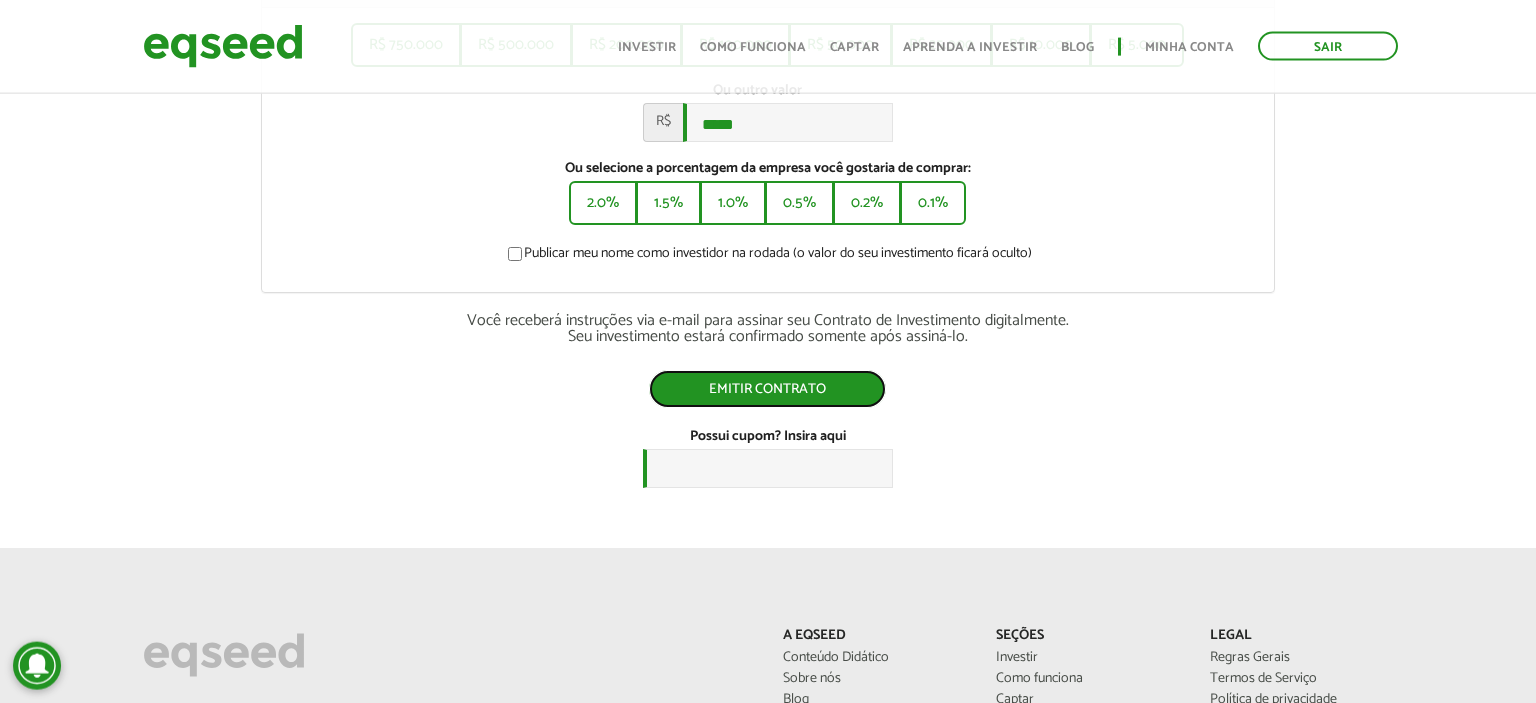 click on "Emitir contrato" at bounding box center [767, 389] 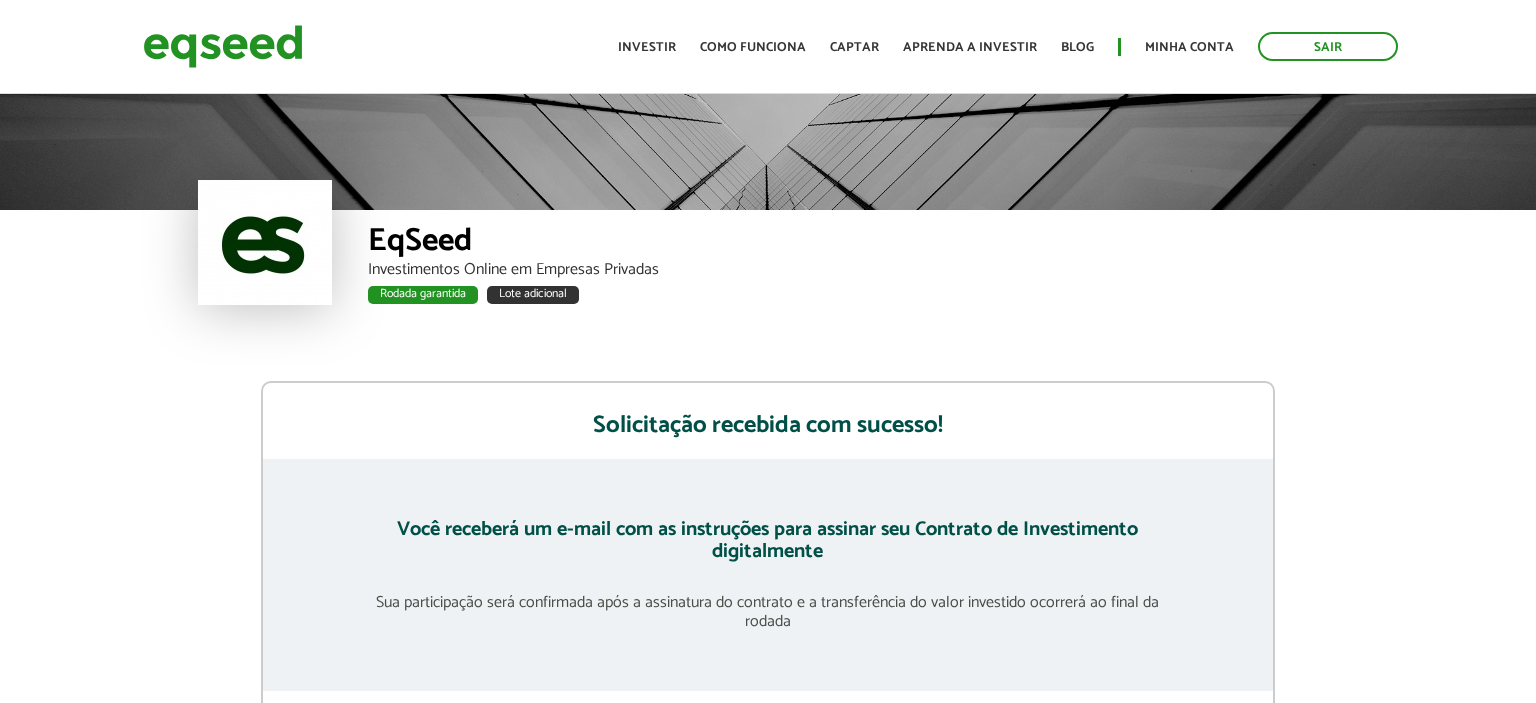 scroll, scrollTop: 0, scrollLeft: 0, axis: both 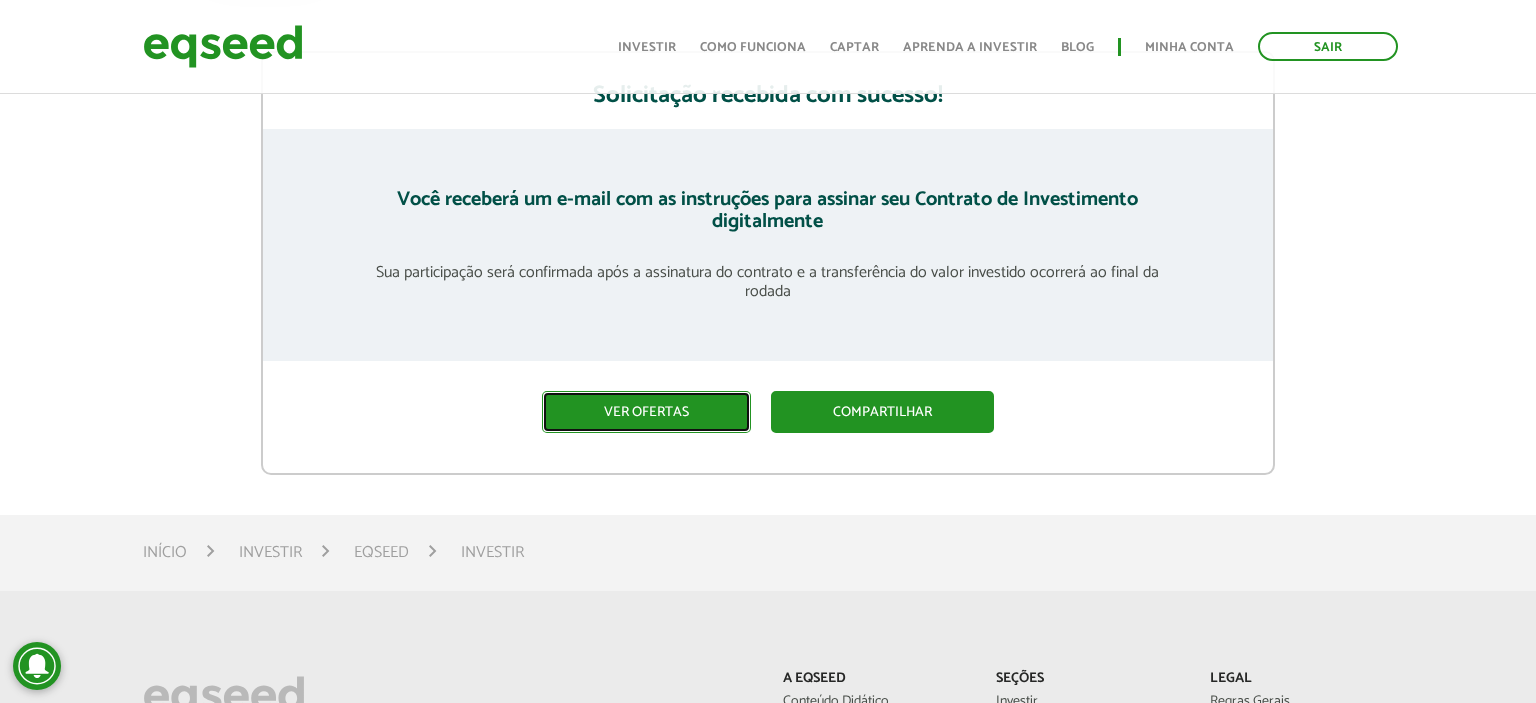 click on "Ver ofertas" at bounding box center (646, 412) 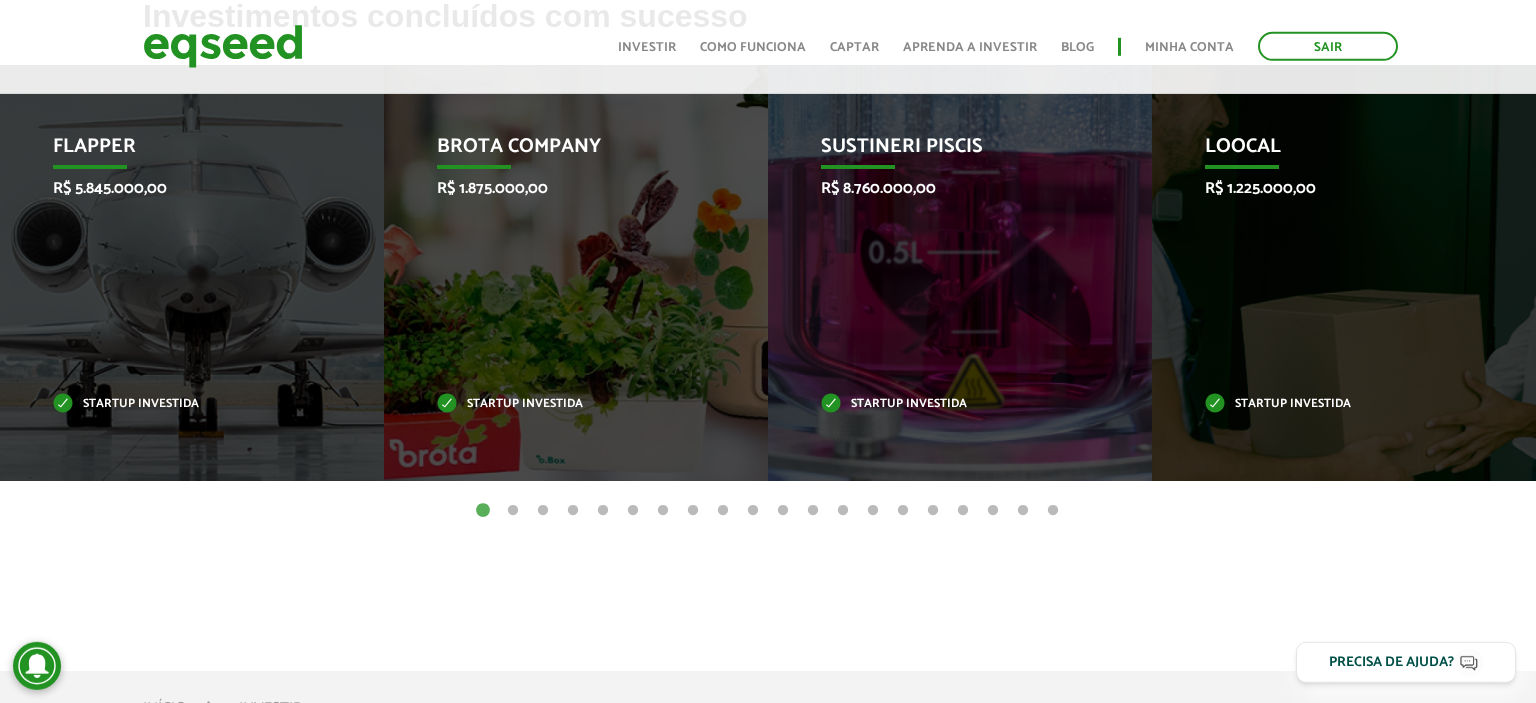 scroll, scrollTop: 877, scrollLeft: 0, axis: vertical 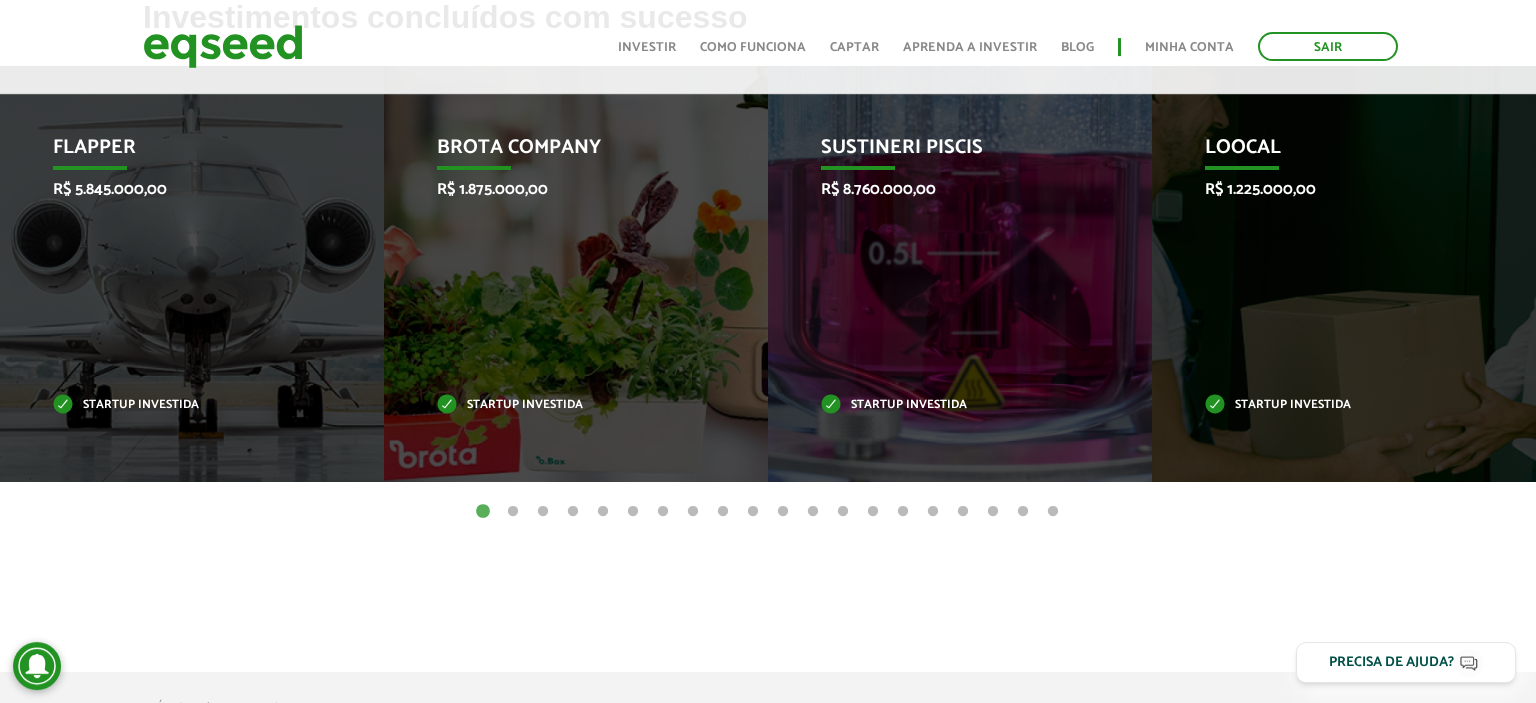 click on "3" at bounding box center (543, 512) 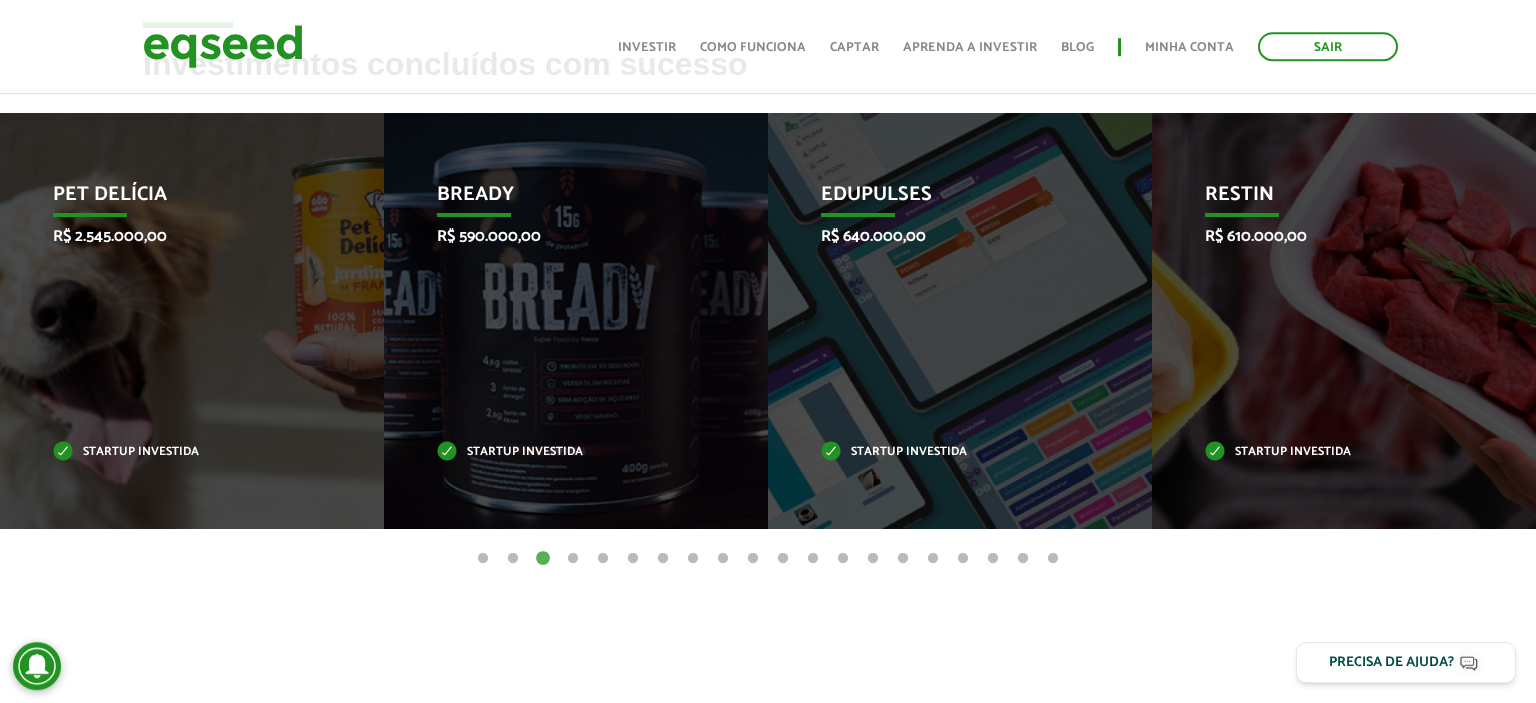 scroll, scrollTop: 829, scrollLeft: 0, axis: vertical 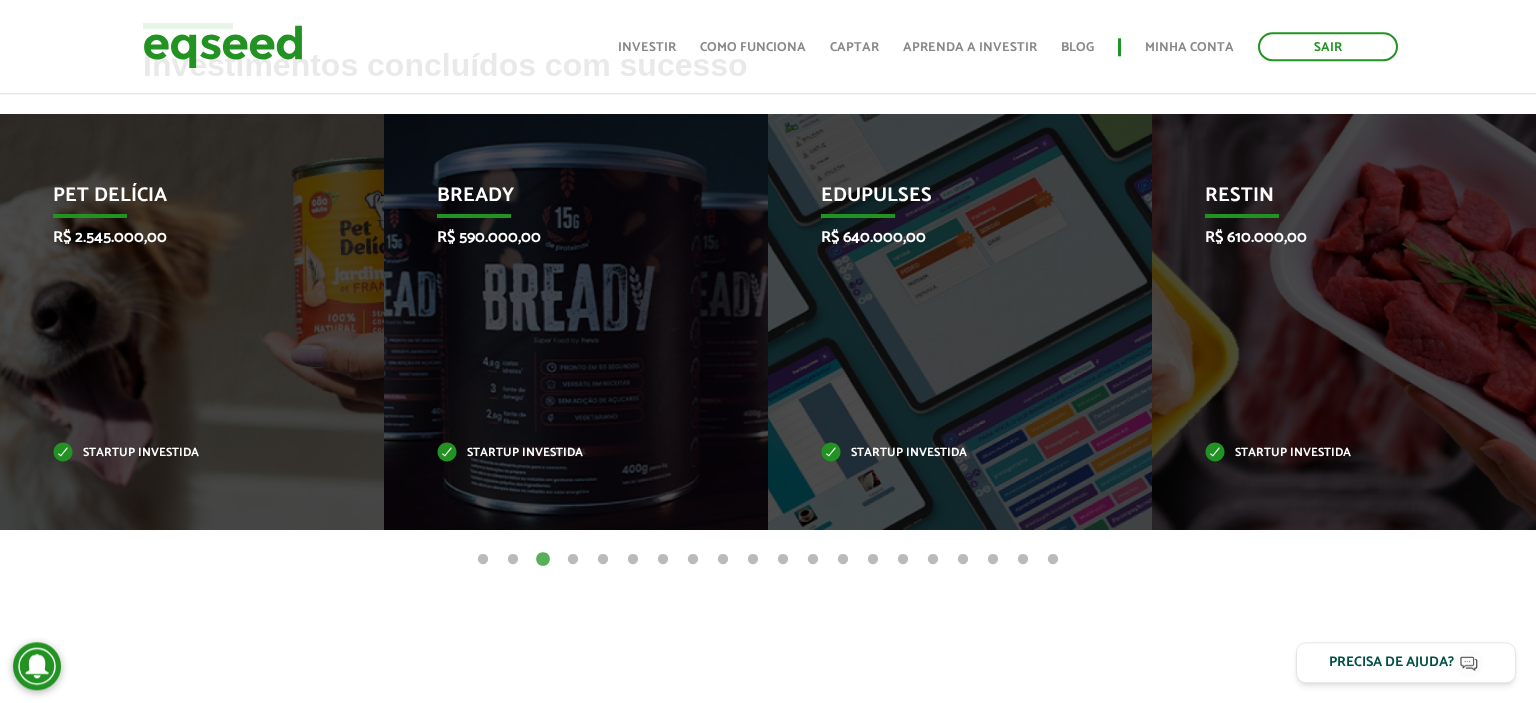 click on "11" at bounding box center [783, 560] 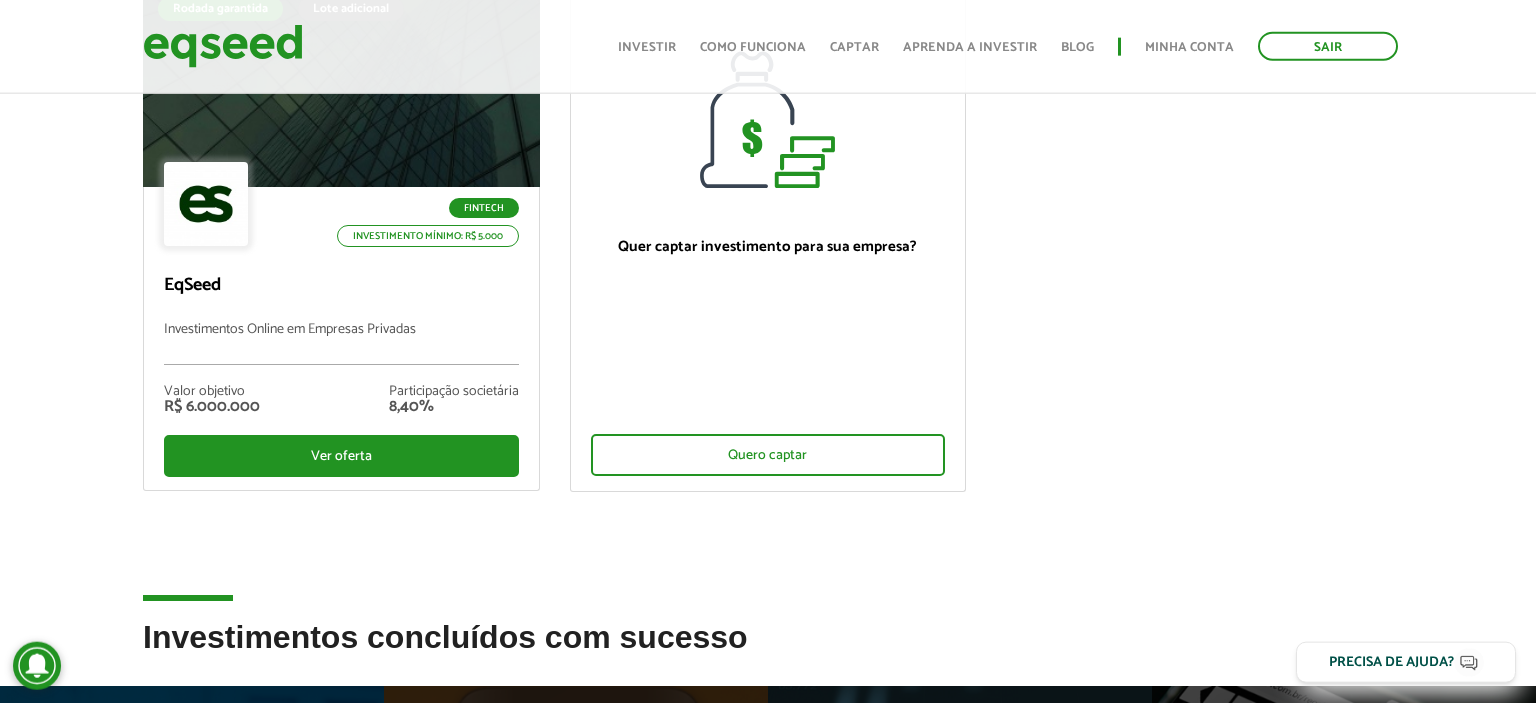scroll, scrollTop: 256, scrollLeft: 0, axis: vertical 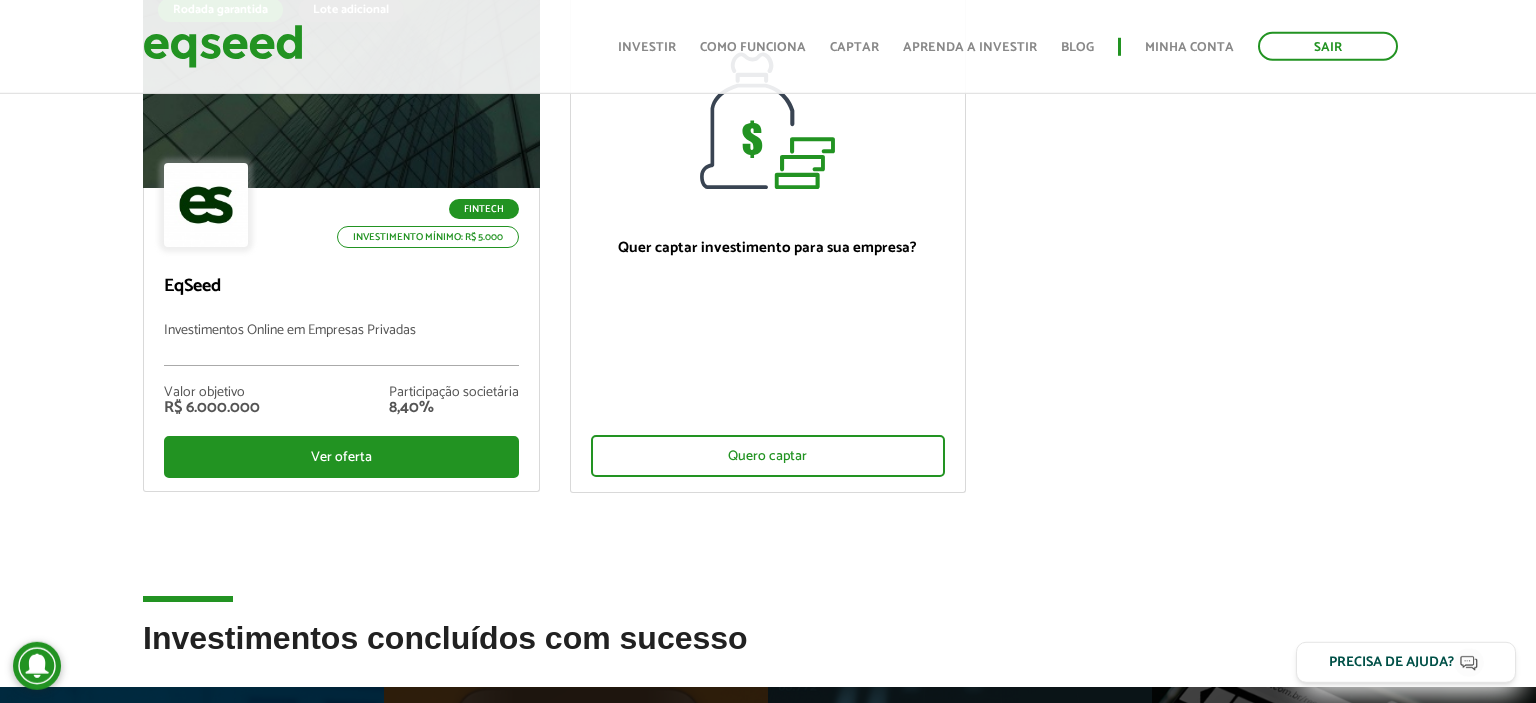 click on "Rodada garantida        Lote adicional
Fintech
Investimento mínimo: R$ 5.000
EqSeed
Investimentos Online em Empresas Privadas
Valor objetivo
R$ 6.000.000
Participação societária
8,40%
Ver oferta
Quer captar investimento para sua empresa?
Quero captar" at bounding box center (768, 255) 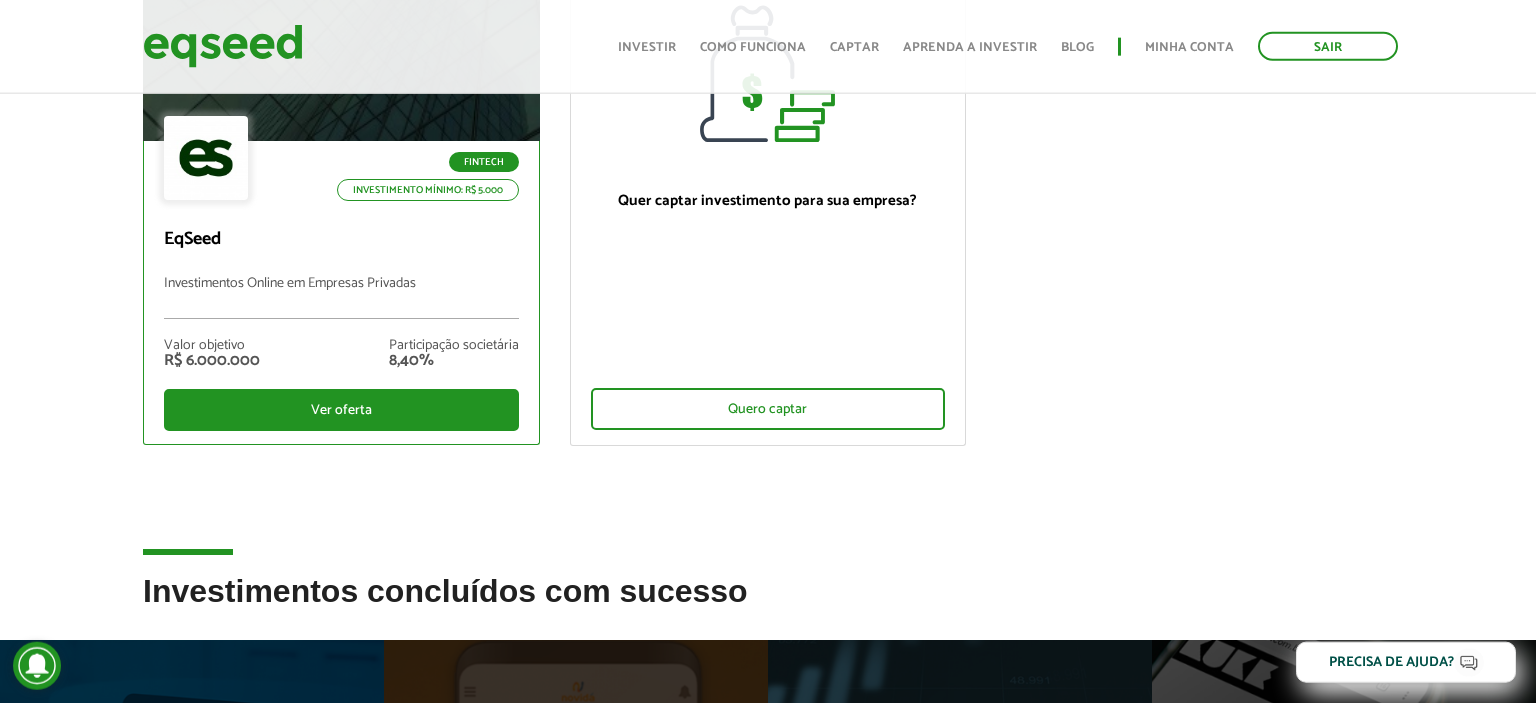 scroll, scrollTop: 309, scrollLeft: 0, axis: vertical 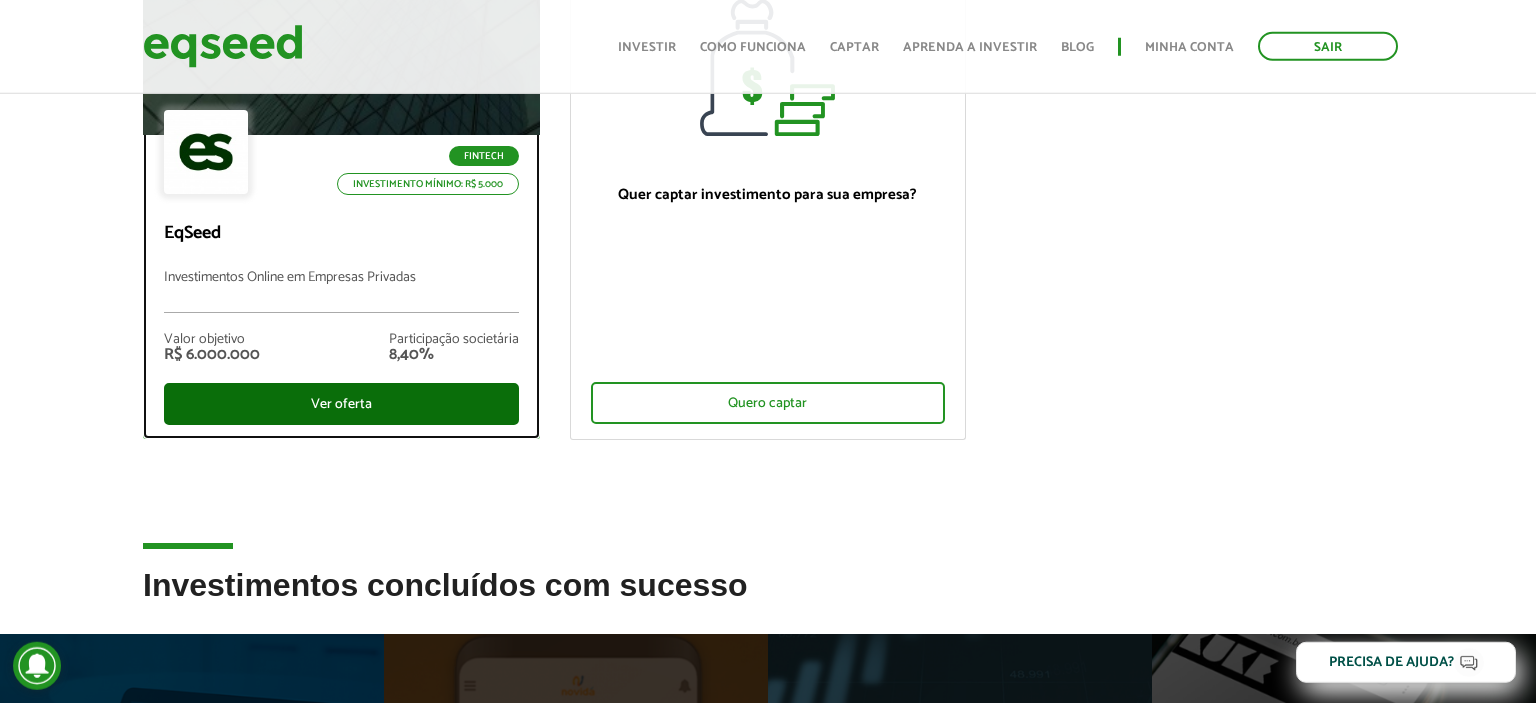 click on "Ver oferta" at bounding box center (341, 404) 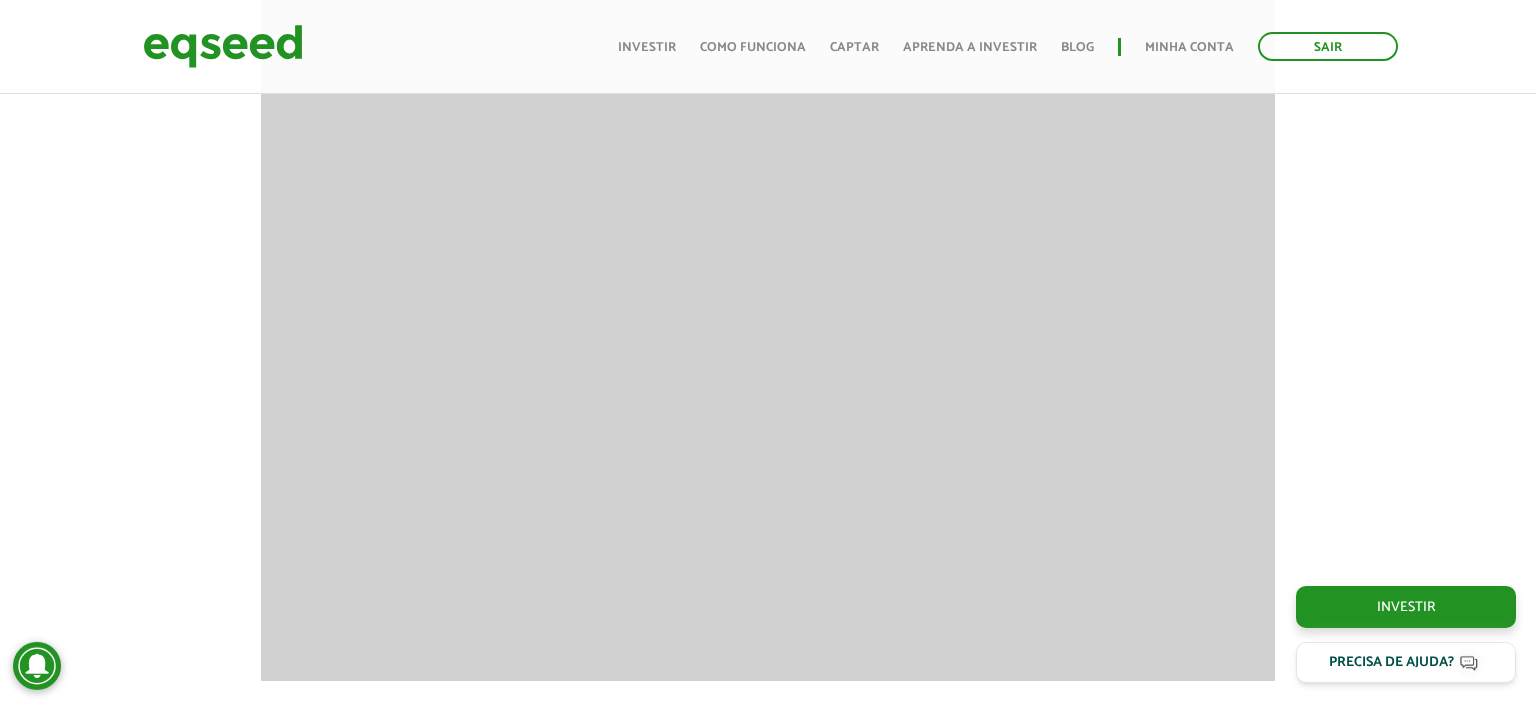 scroll, scrollTop: 1737, scrollLeft: 0, axis: vertical 